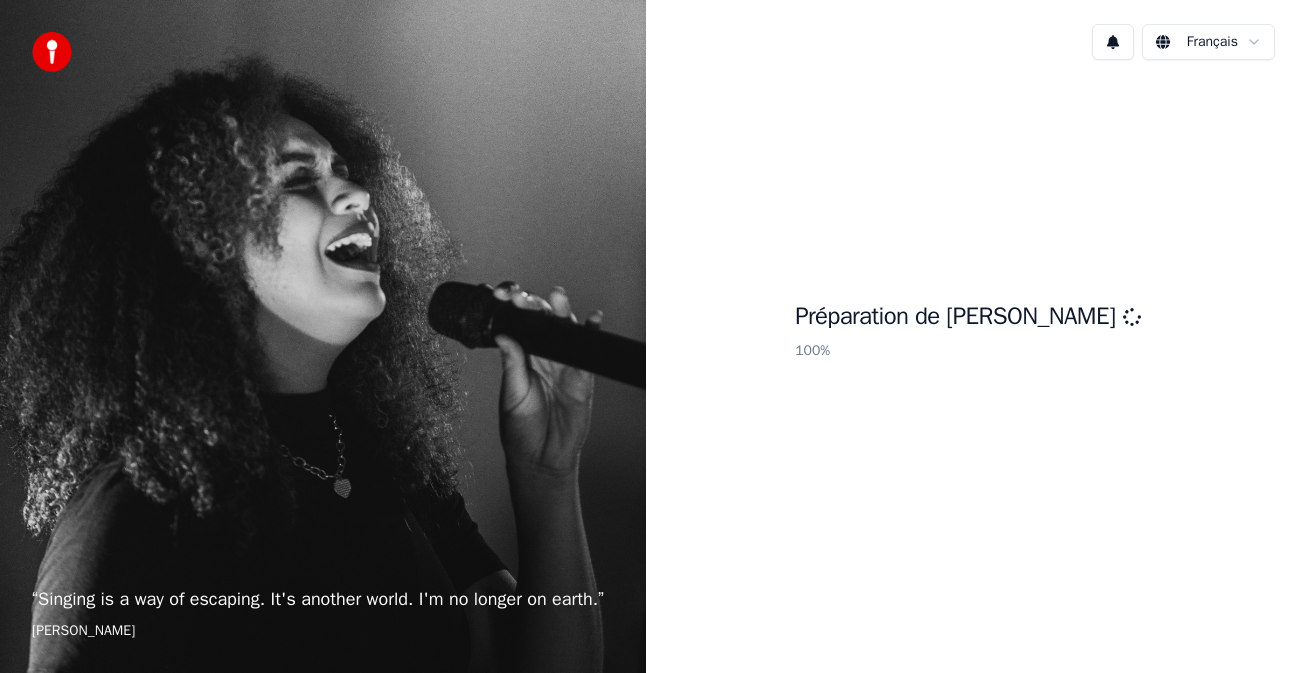 scroll, scrollTop: 0, scrollLeft: 0, axis: both 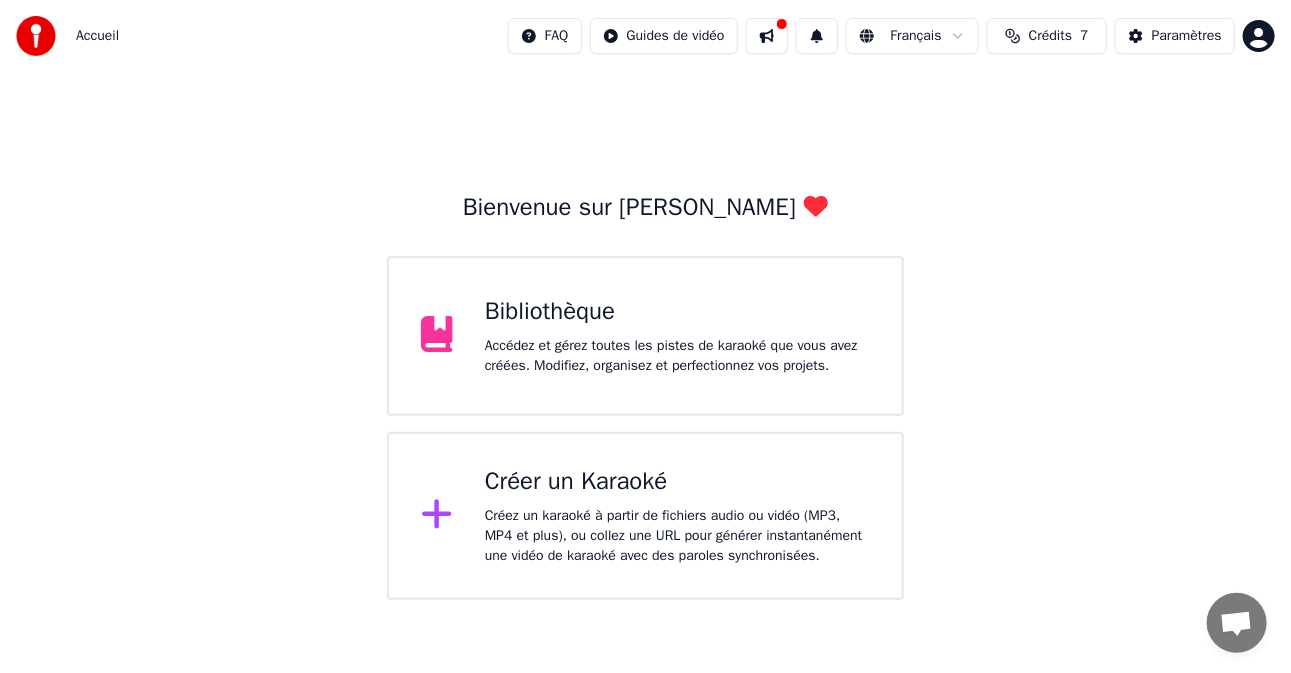 click on "Créer un Karaoké" at bounding box center (677, 482) 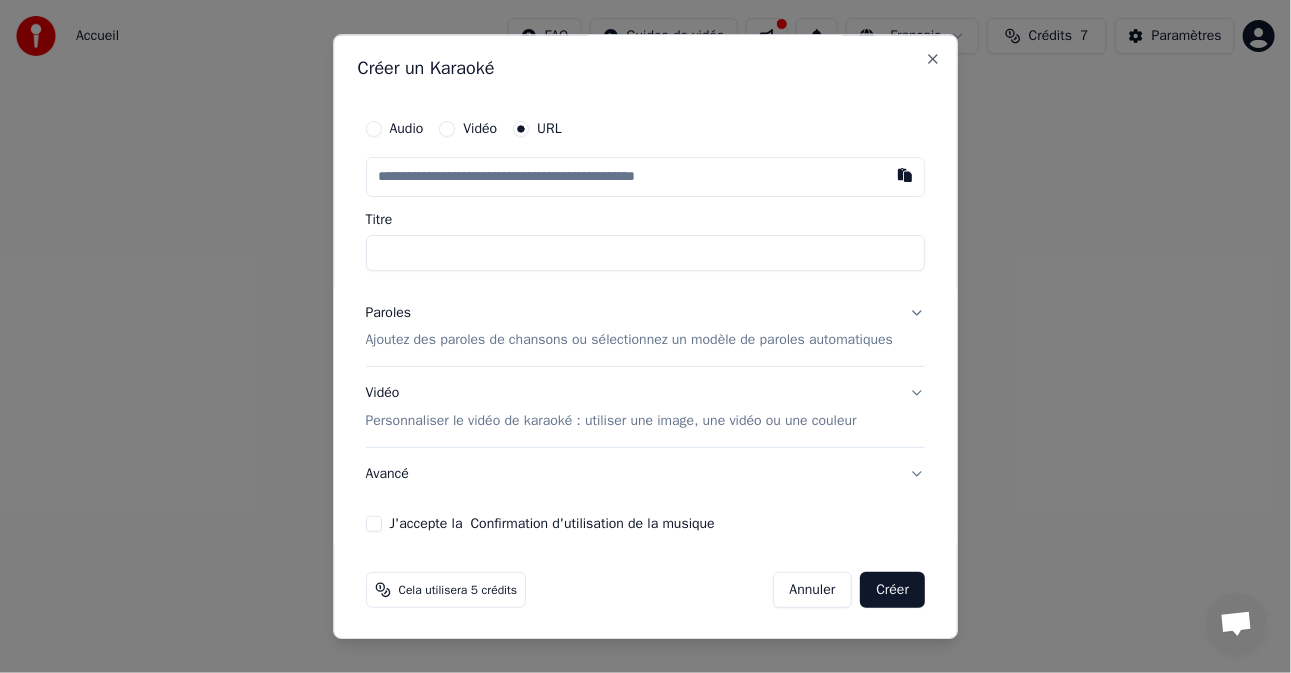 click at bounding box center [646, 177] 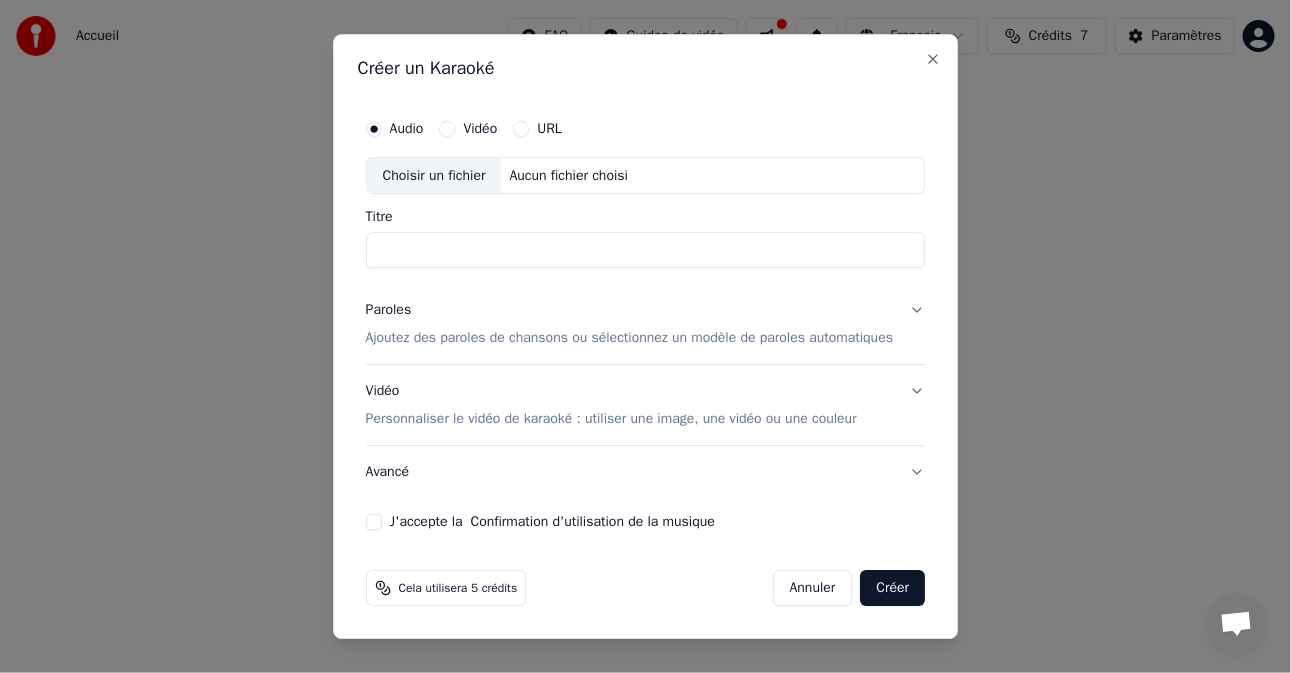 click on "URL" at bounding box center (537, 129) 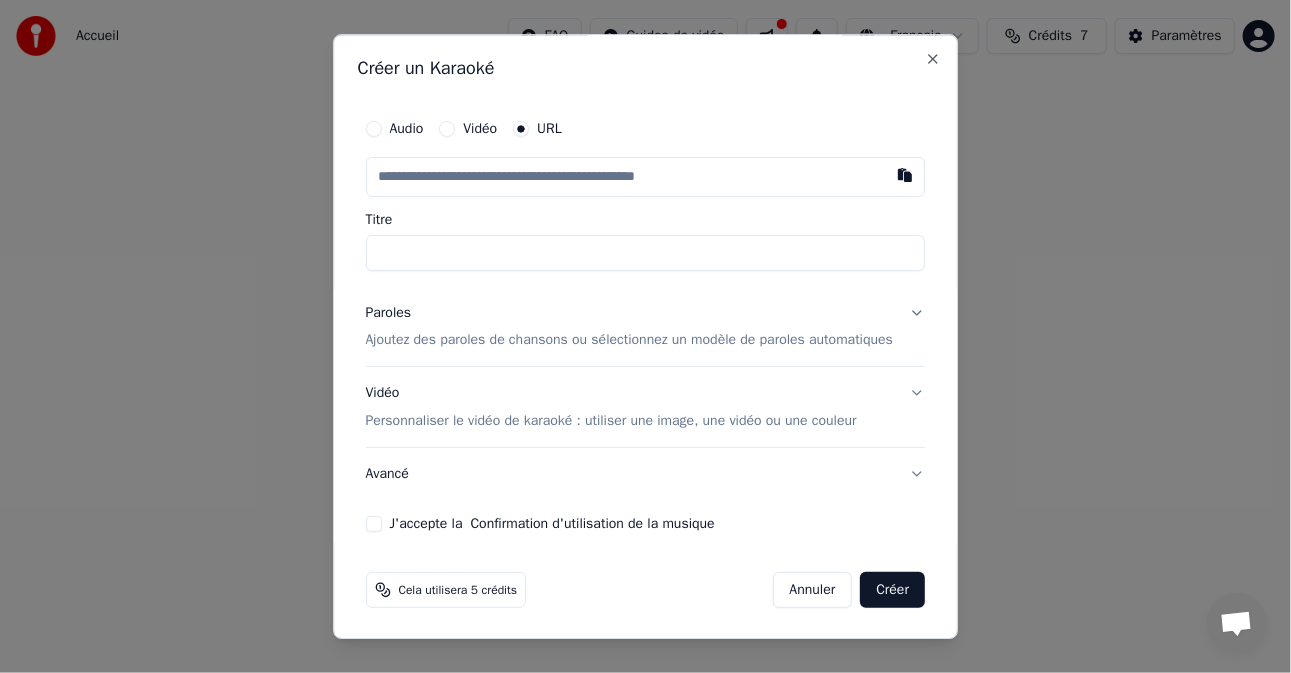 click at bounding box center (646, 177) 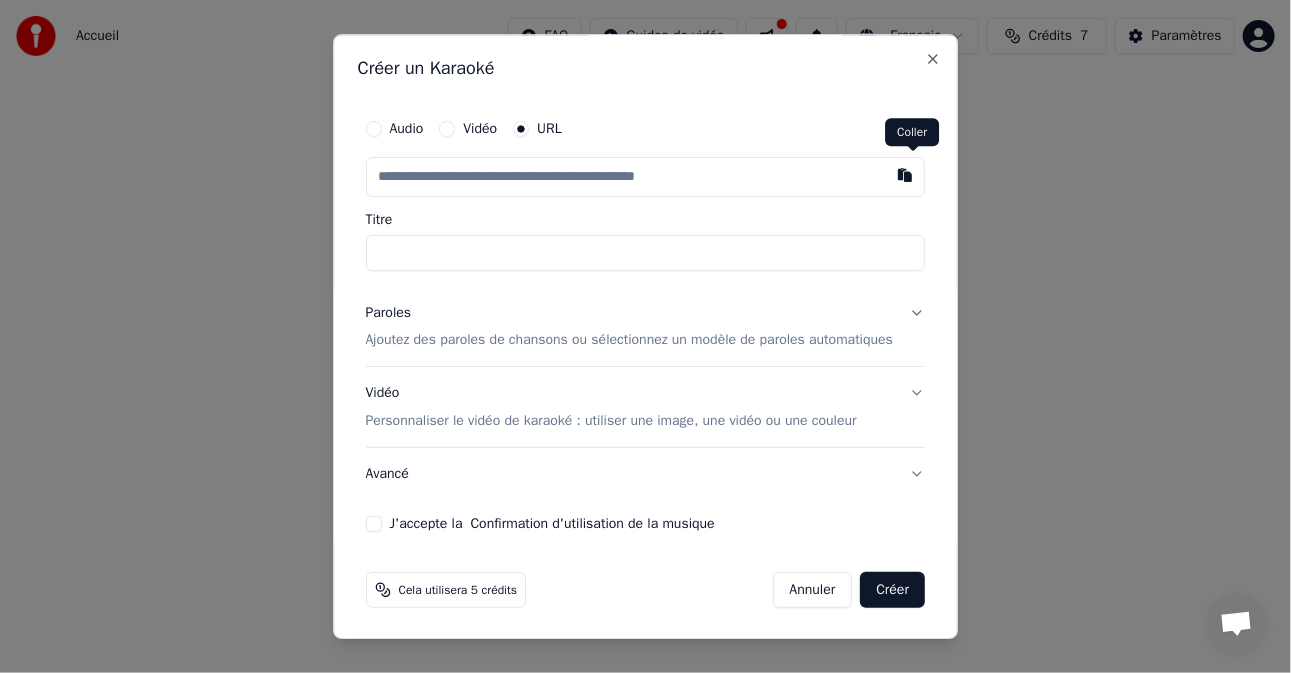 click at bounding box center [905, 175] 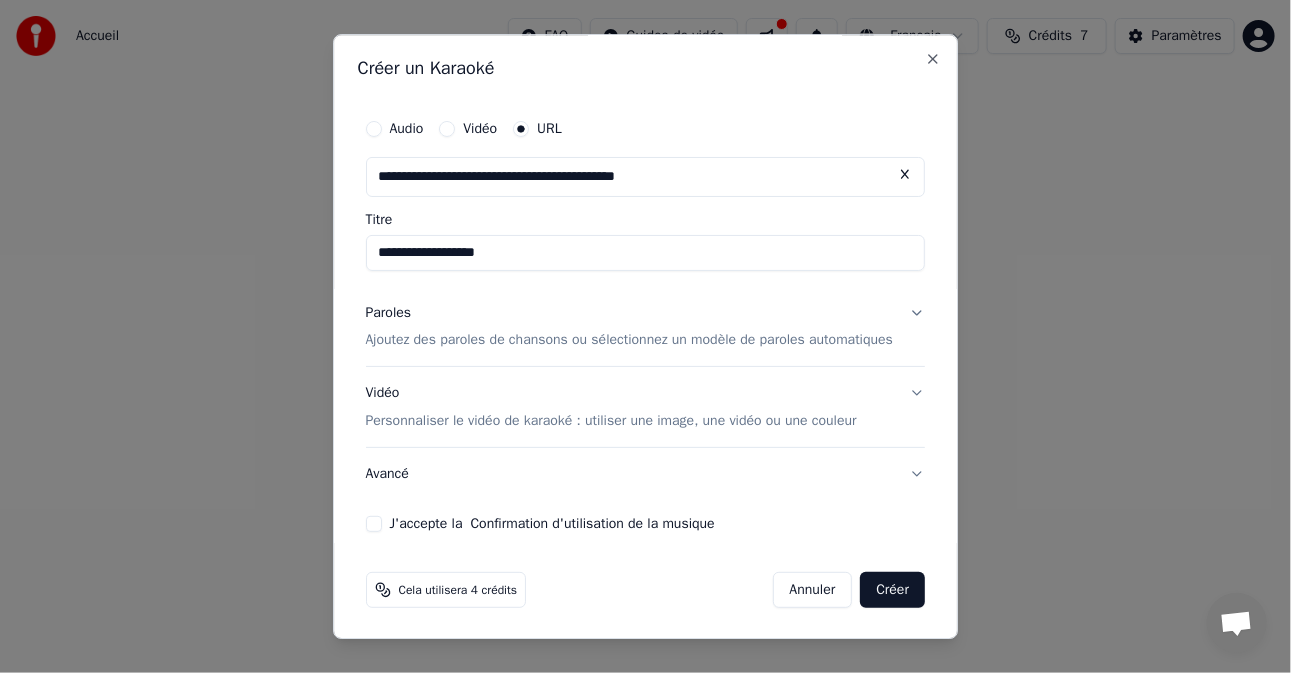 type on "**********" 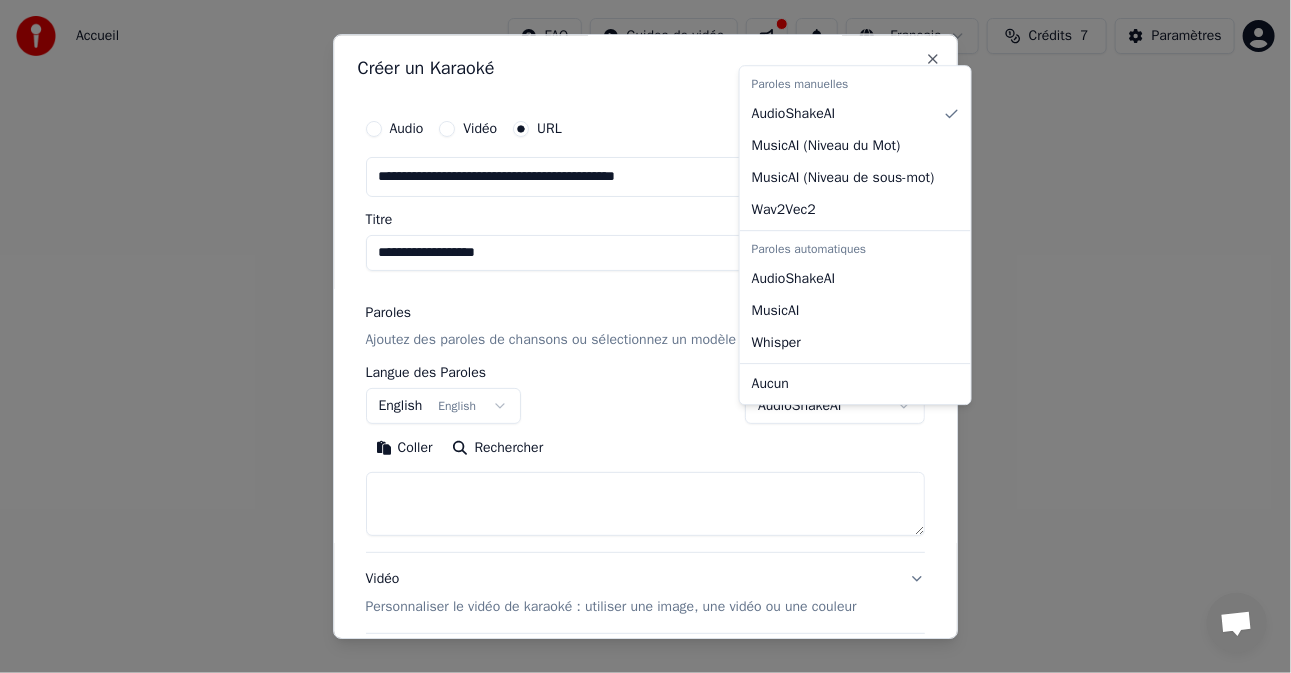click on "**********" at bounding box center (645, 300) 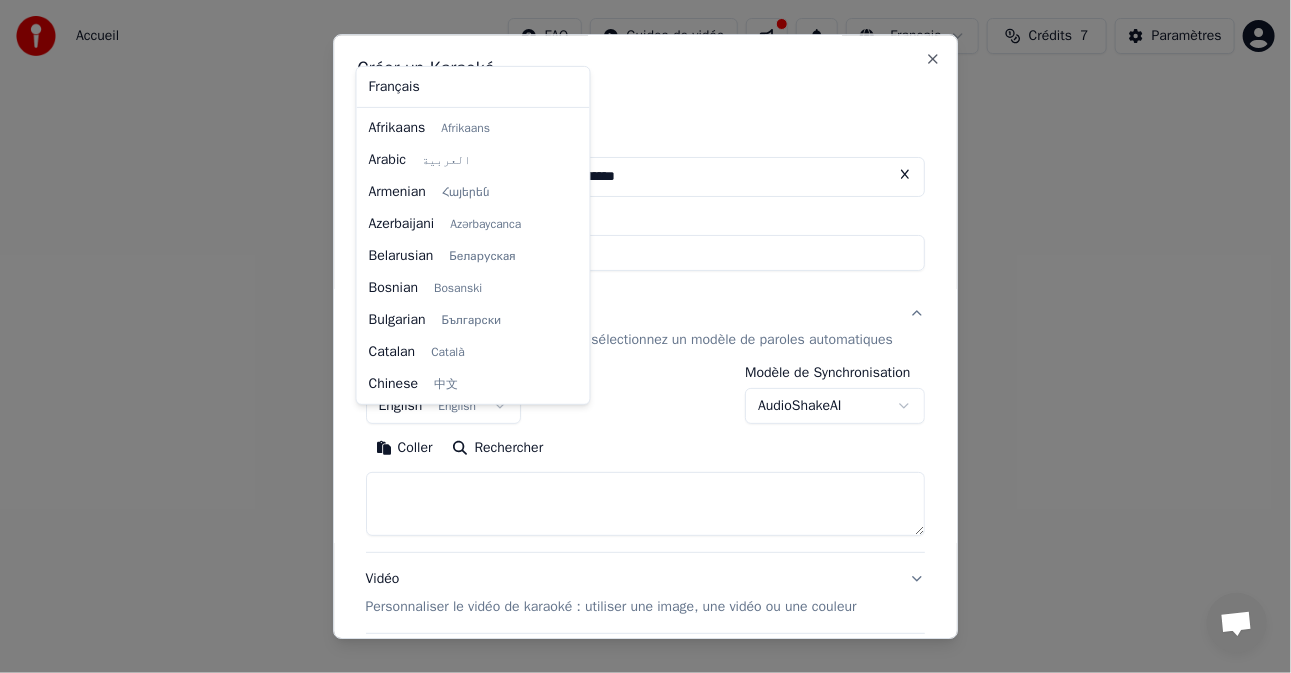 click on "**********" at bounding box center [645, 300] 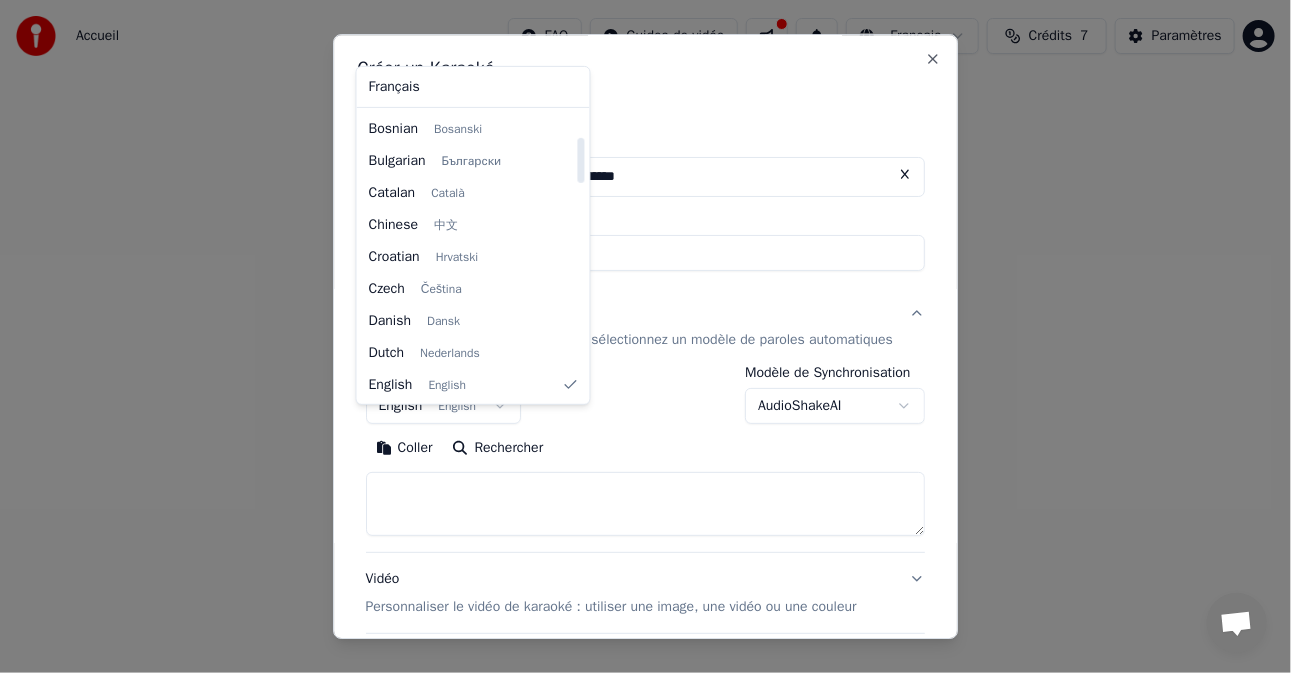 select on "**" 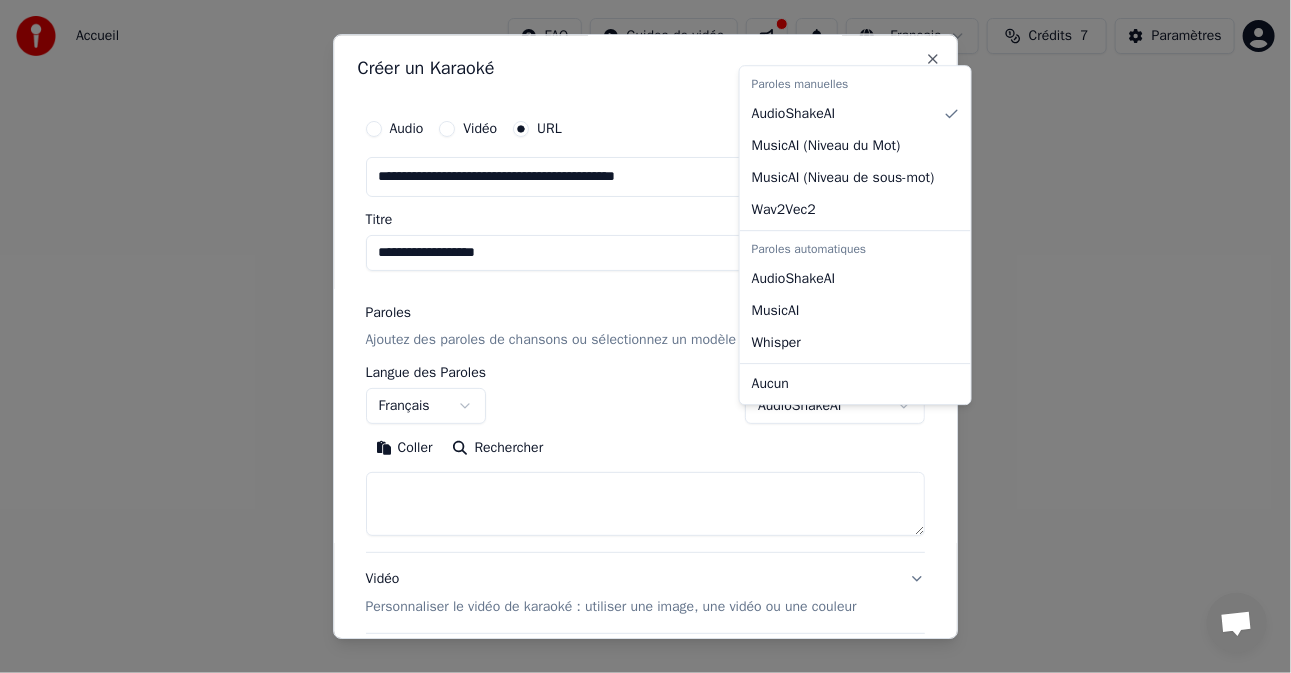 click on "**********" at bounding box center [645, 300] 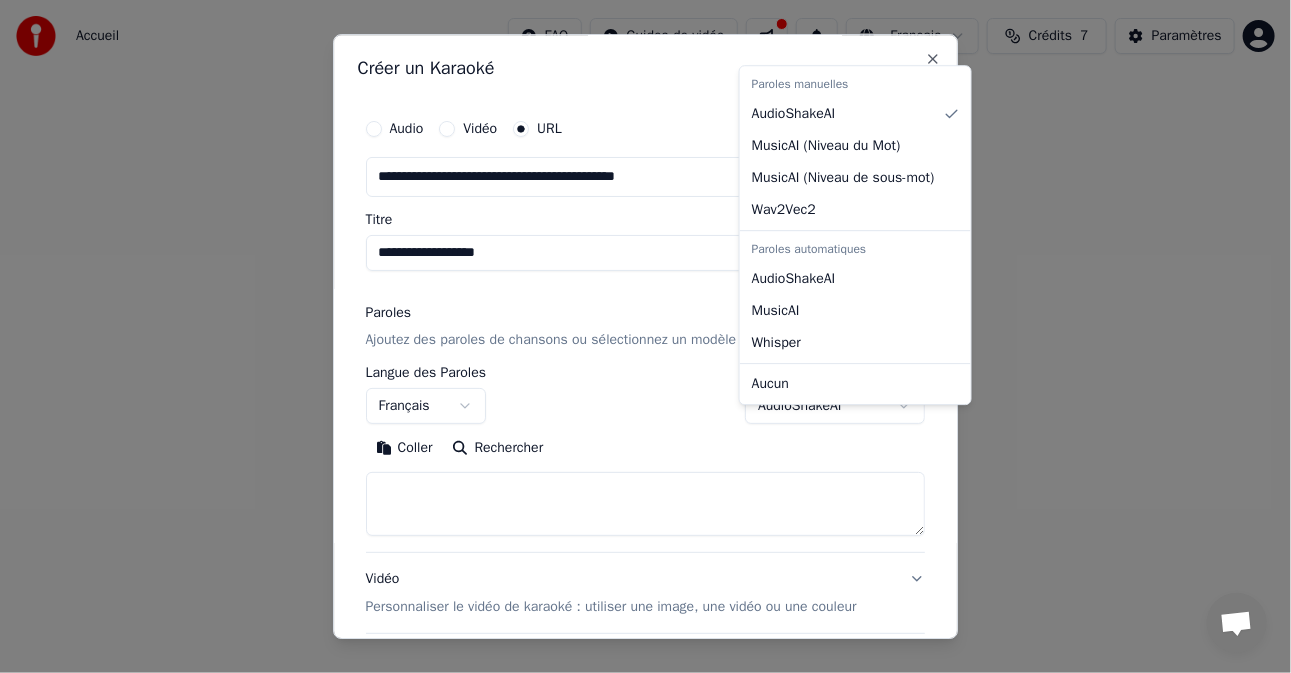 select on "**********" 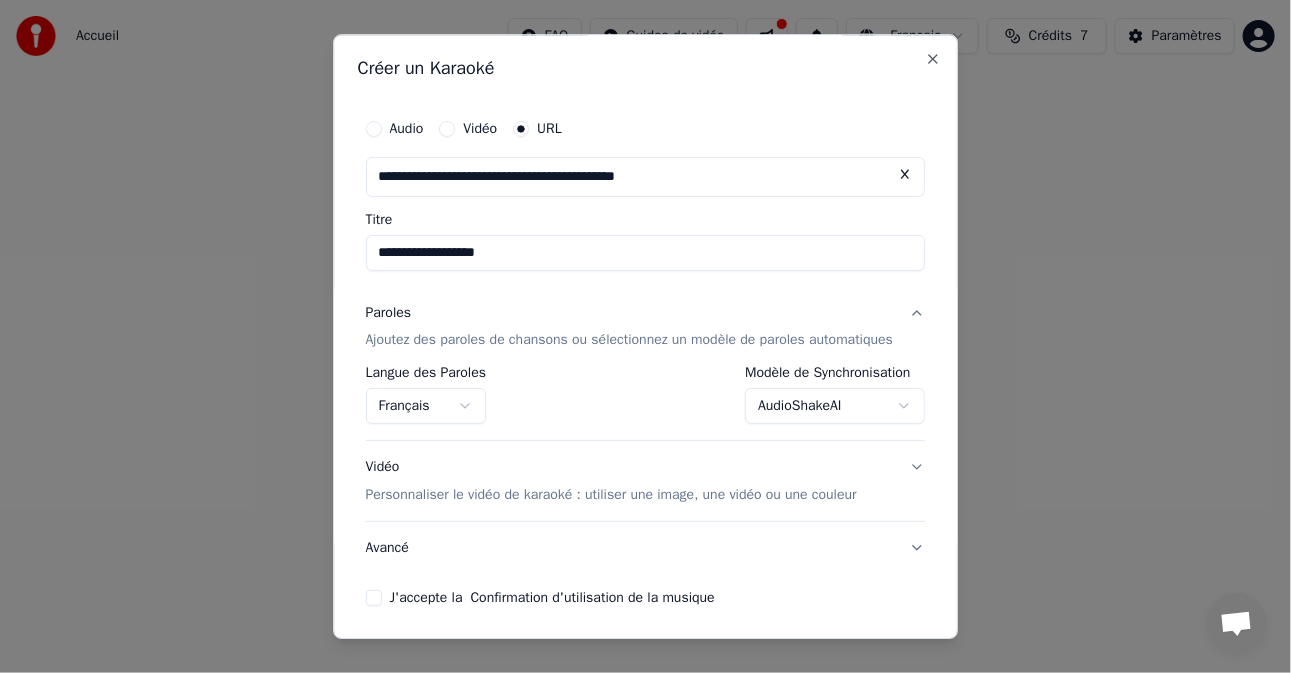 click on "**********" at bounding box center [645, 300] 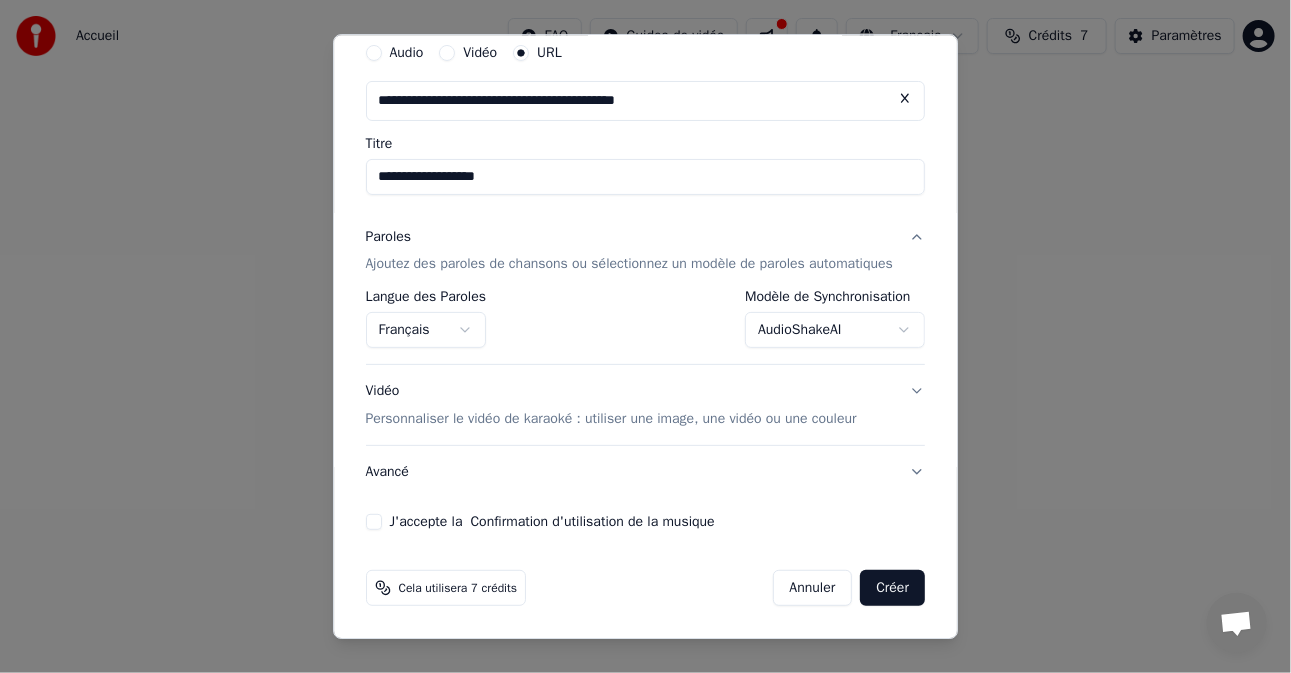 scroll, scrollTop: 94, scrollLeft: 0, axis: vertical 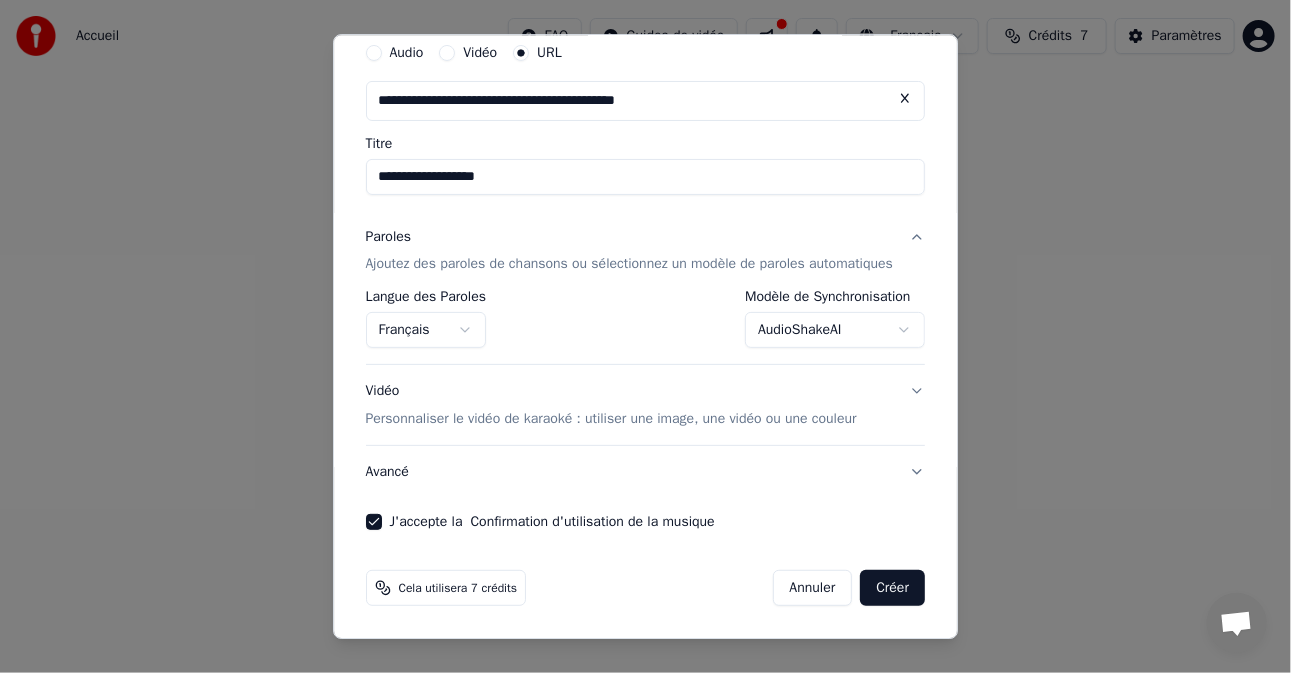 click on "Créer" at bounding box center [893, 589] 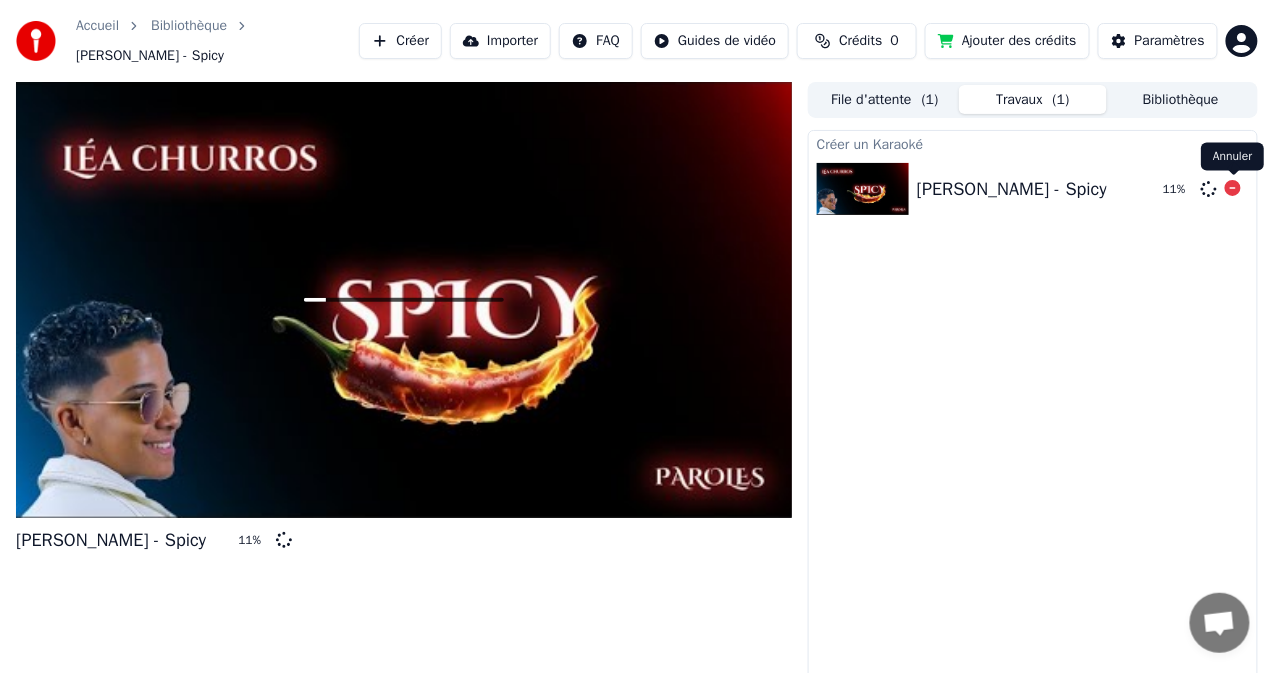 click 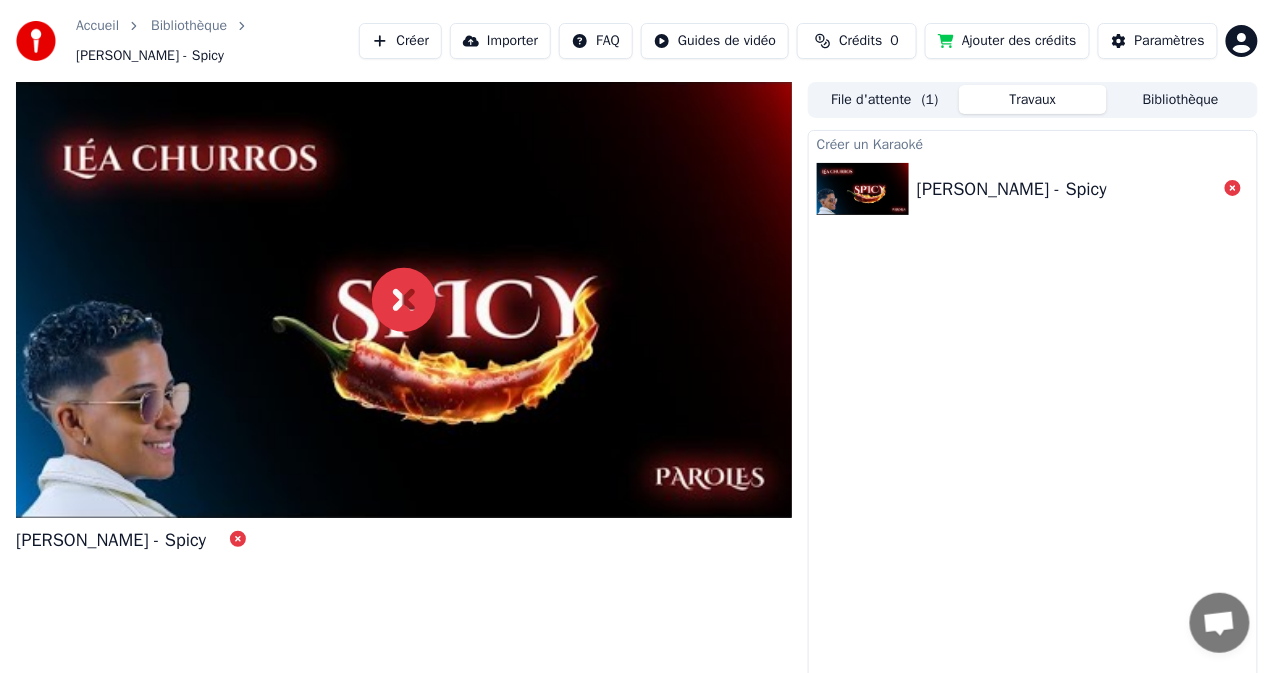 click on "Créer" at bounding box center [400, 41] 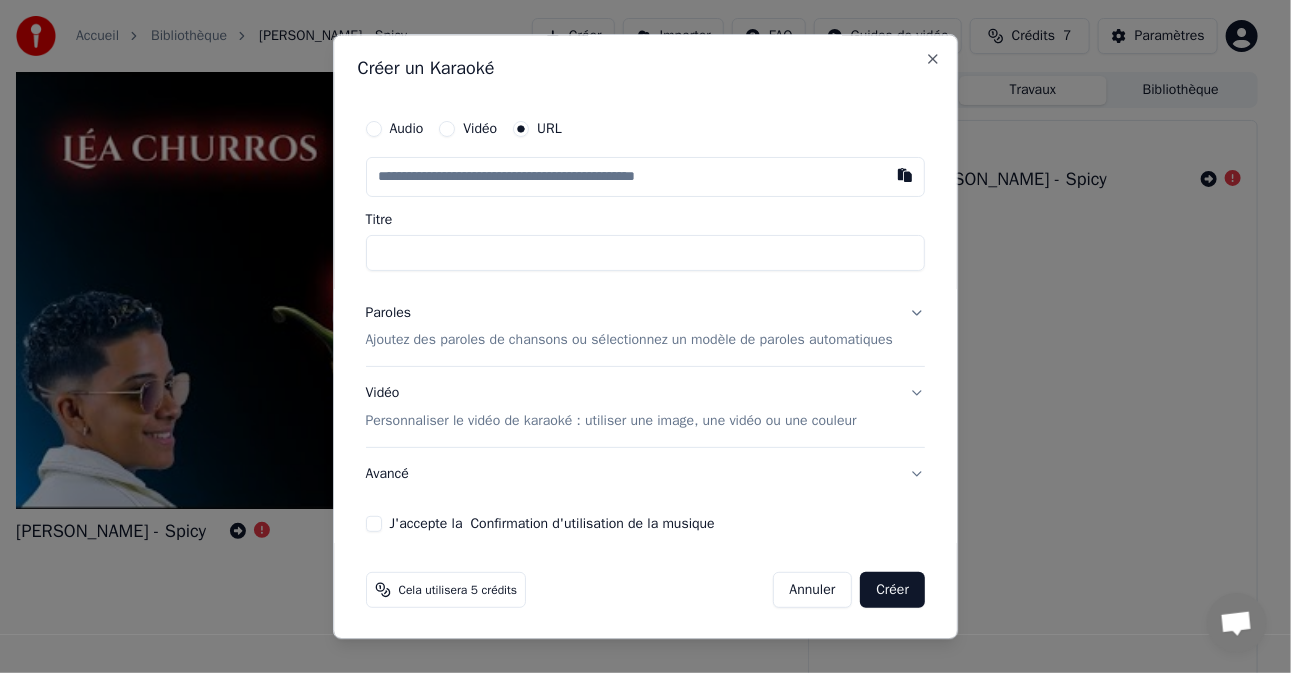 click at bounding box center (646, 177) 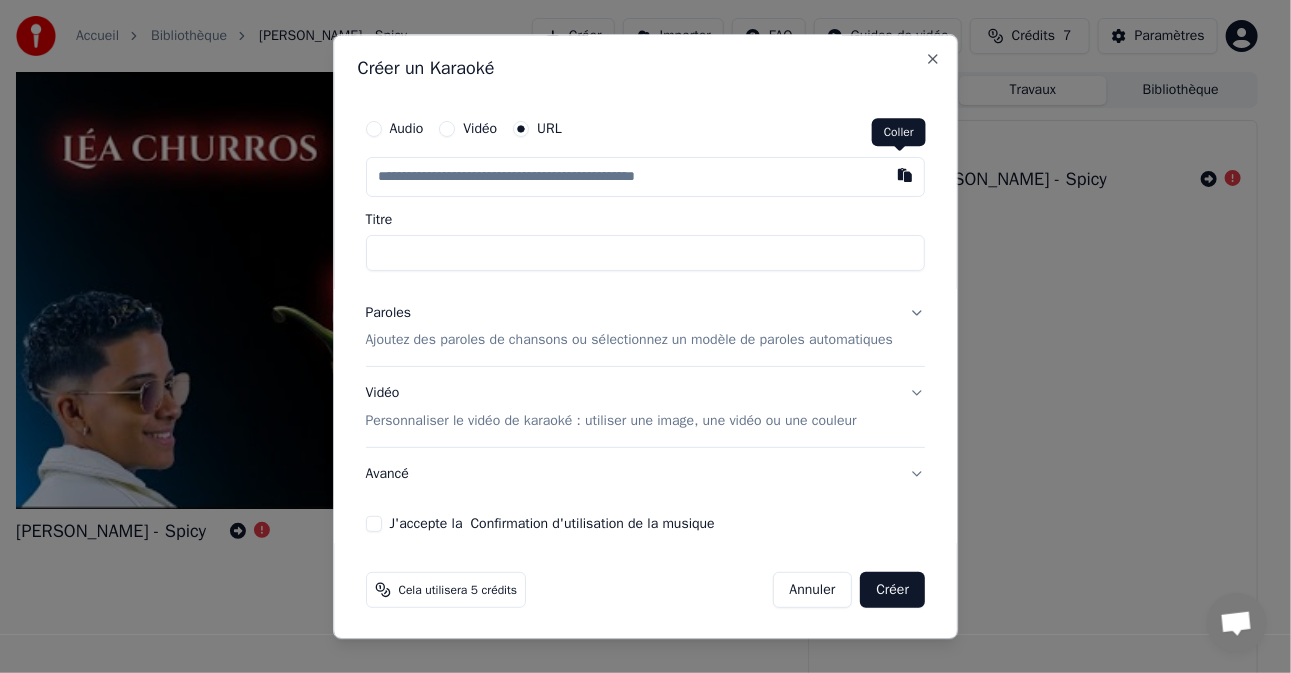 click at bounding box center [905, 175] 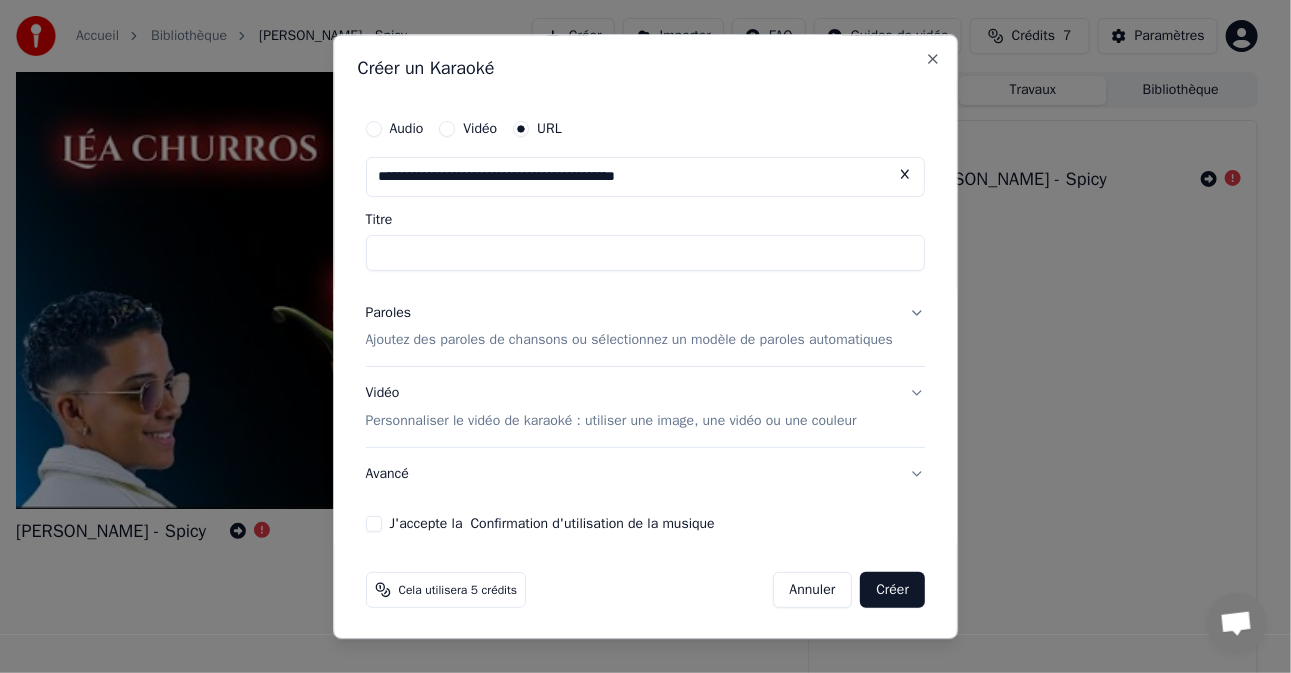 type on "**********" 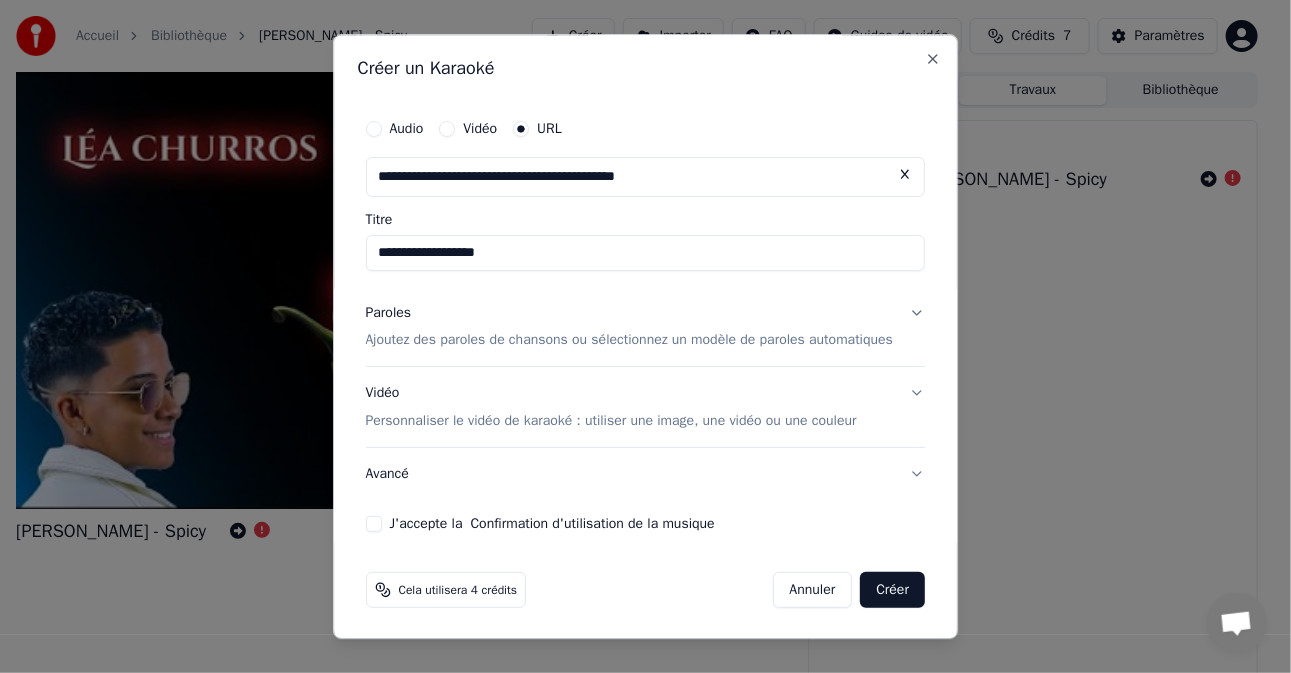 click on "Paroles Ajoutez des paroles de chansons ou sélectionnez un modèle de paroles automatiques" at bounding box center (646, 327) 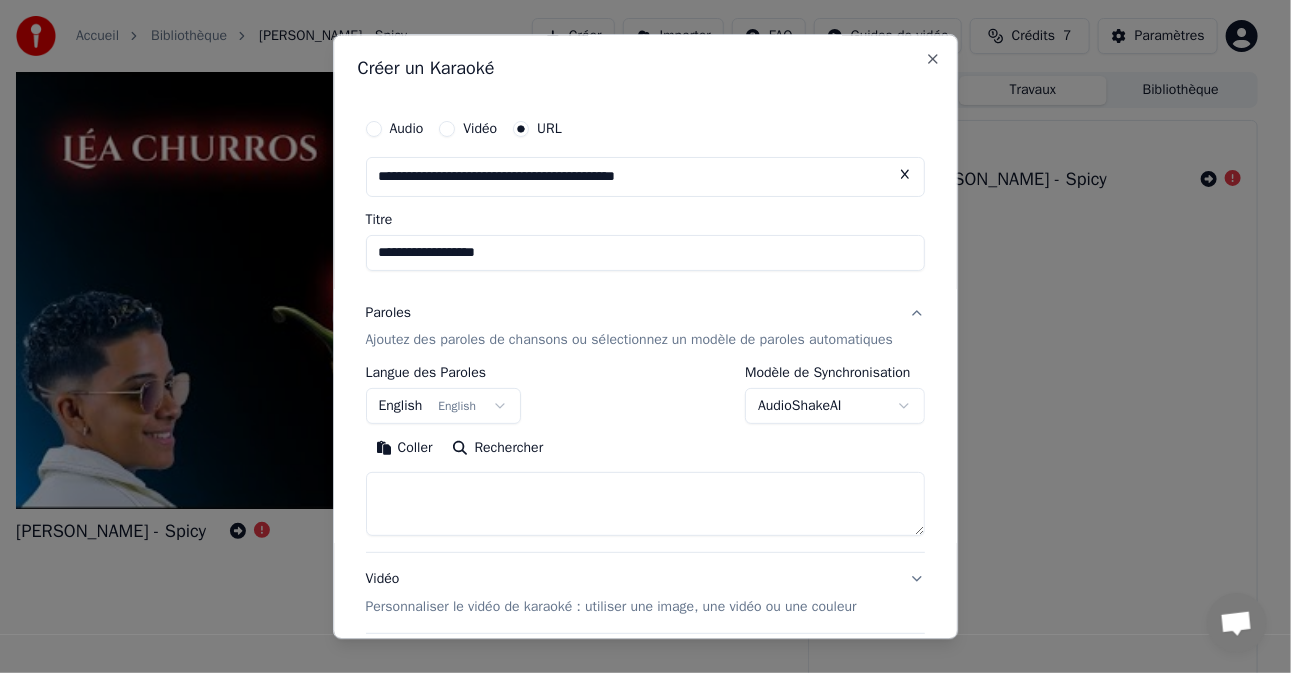 click on "**********" at bounding box center [637, 336] 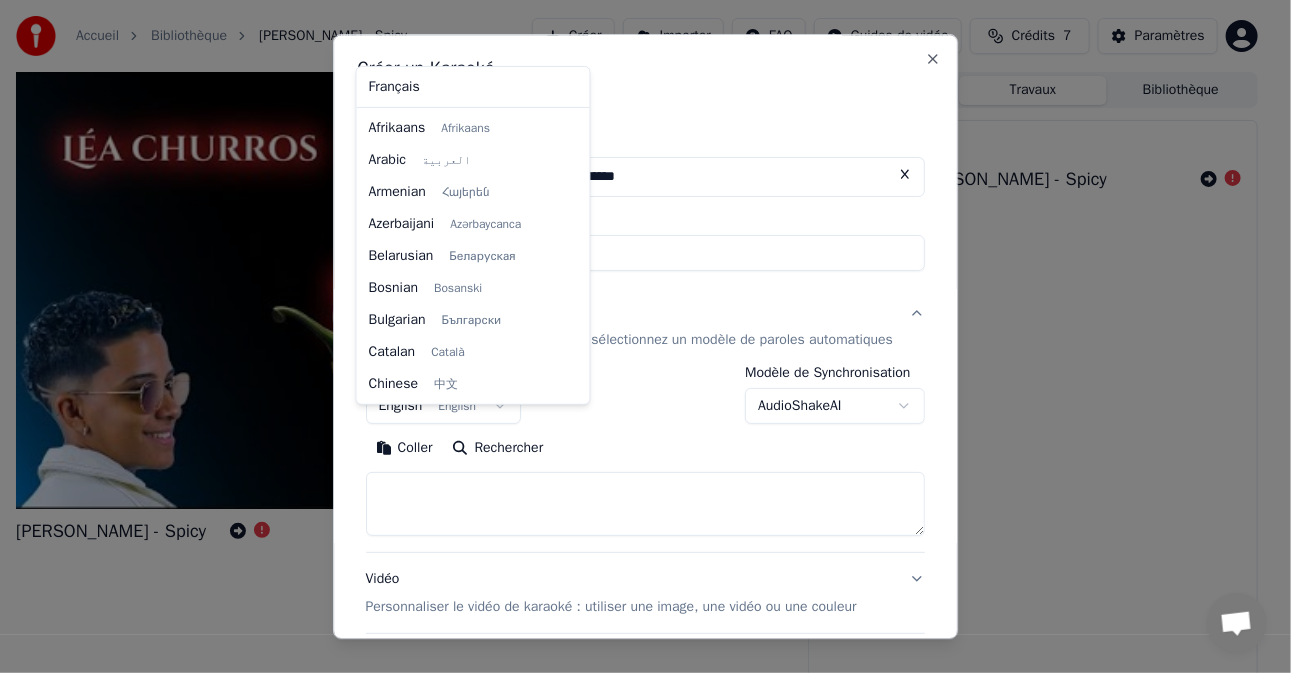 scroll, scrollTop: 159, scrollLeft: 0, axis: vertical 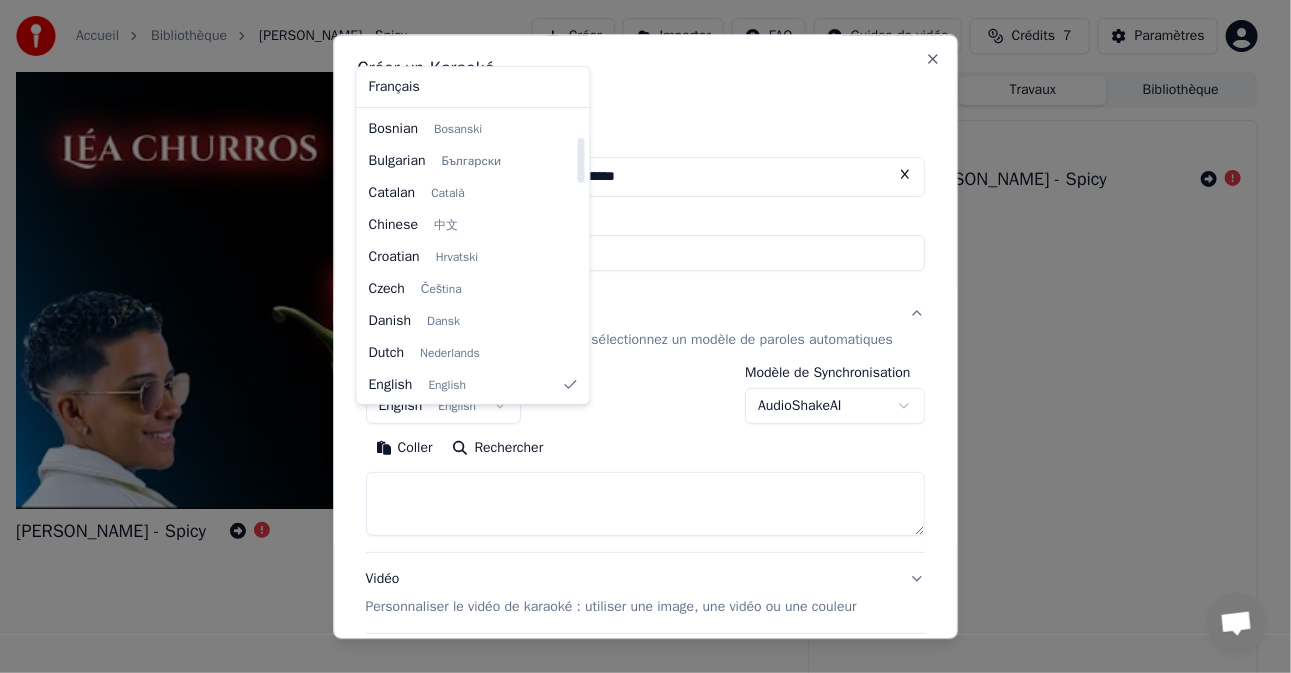 select on "**" 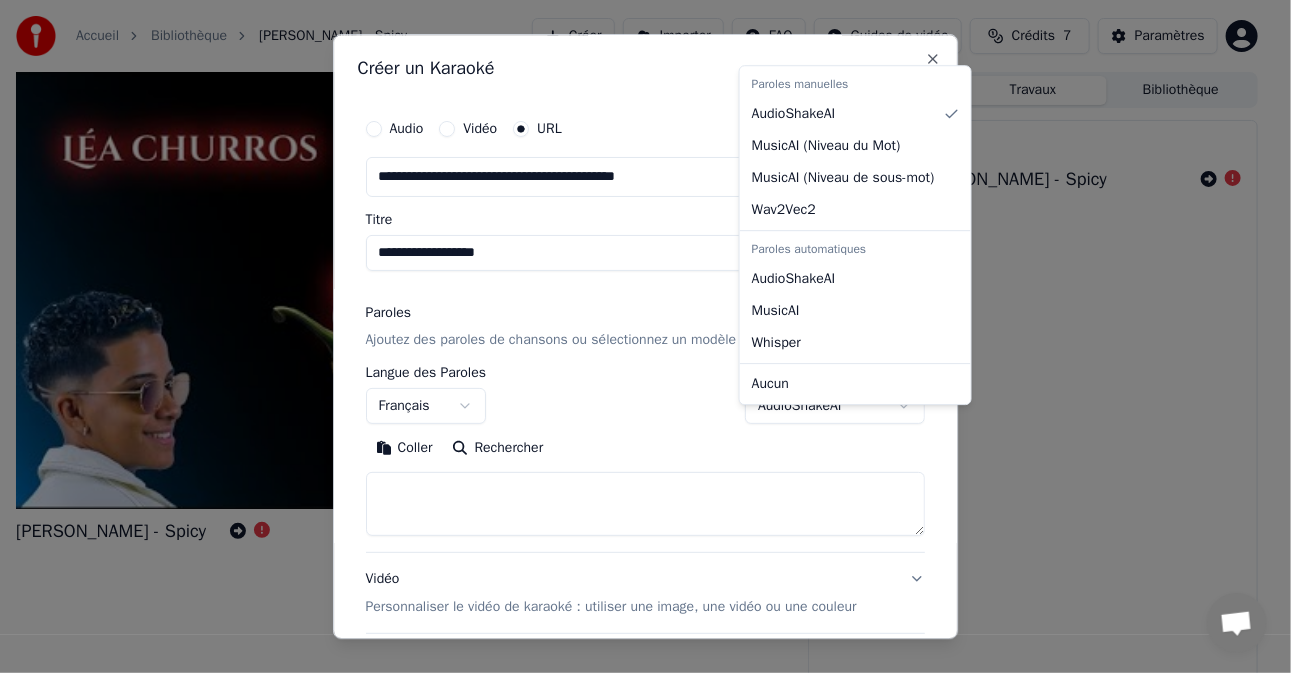 click on "**********" at bounding box center (637, 336) 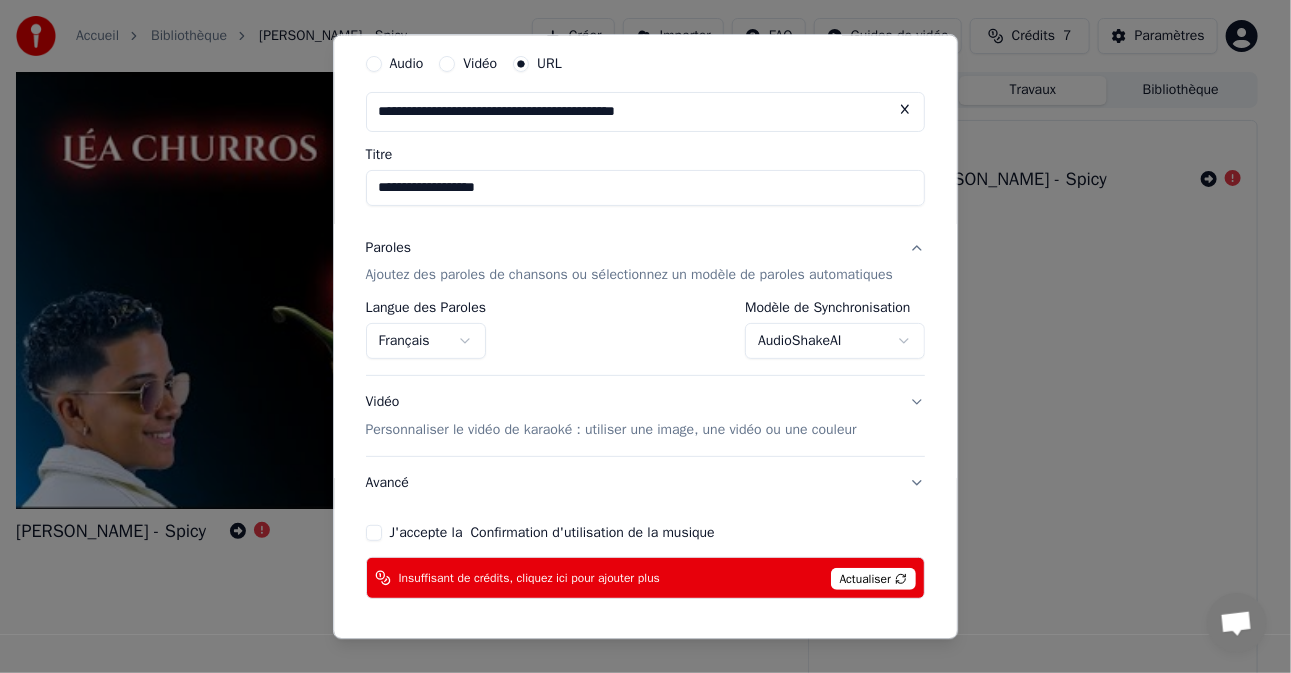 scroll, scrollTop: 151, scrollLeft: 0, axis: vertical 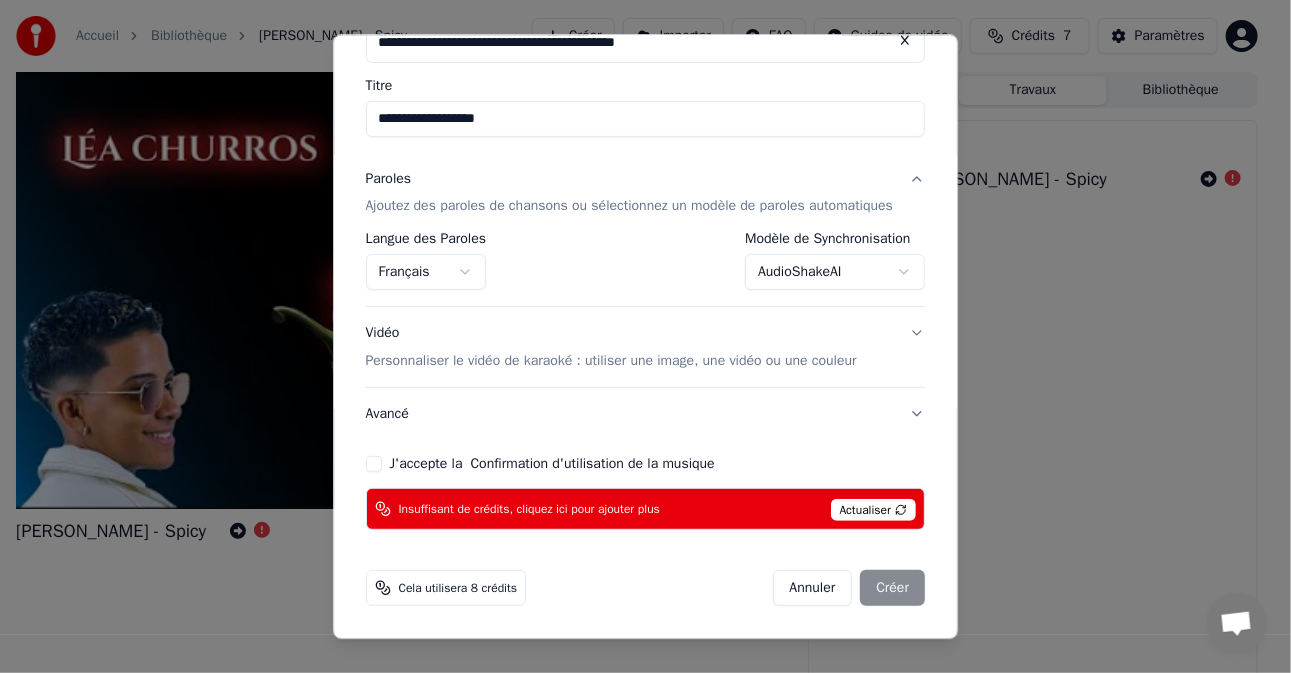click on "J'accepte la   Confirmation d'utilisation de la musique" at bounding box center [374, 465] 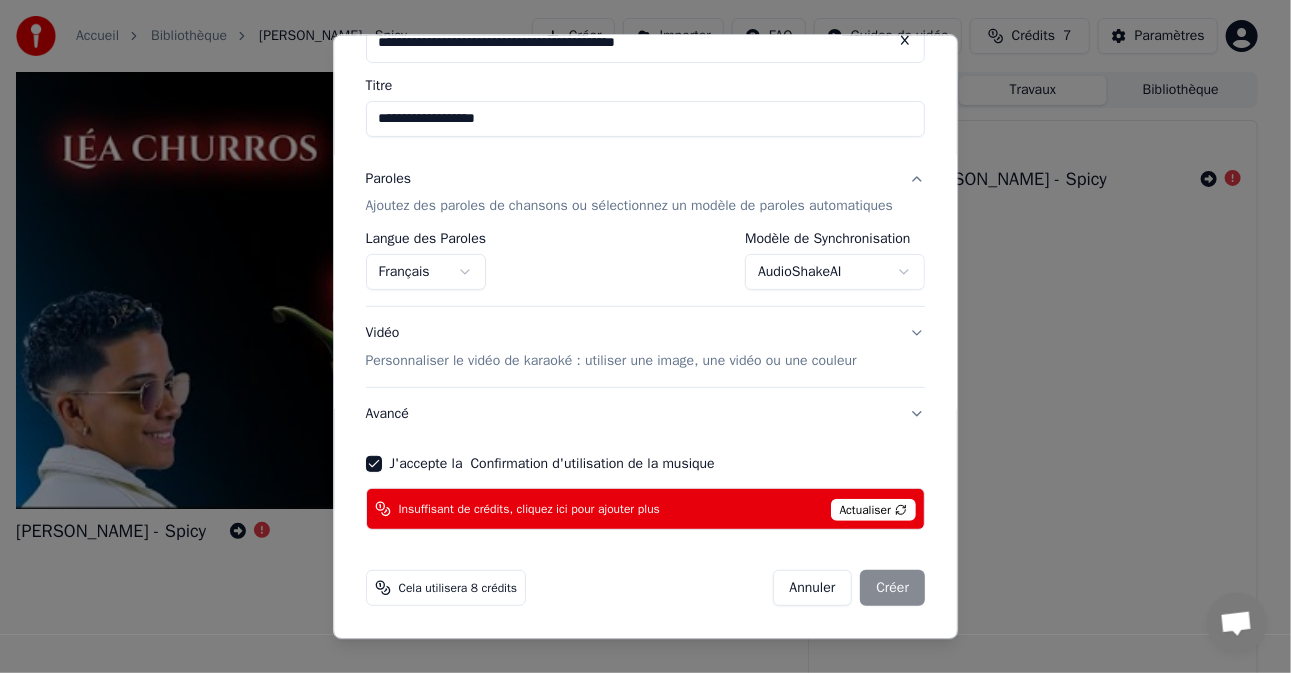 click on "Actualiser" at bounding box center (874, 511) 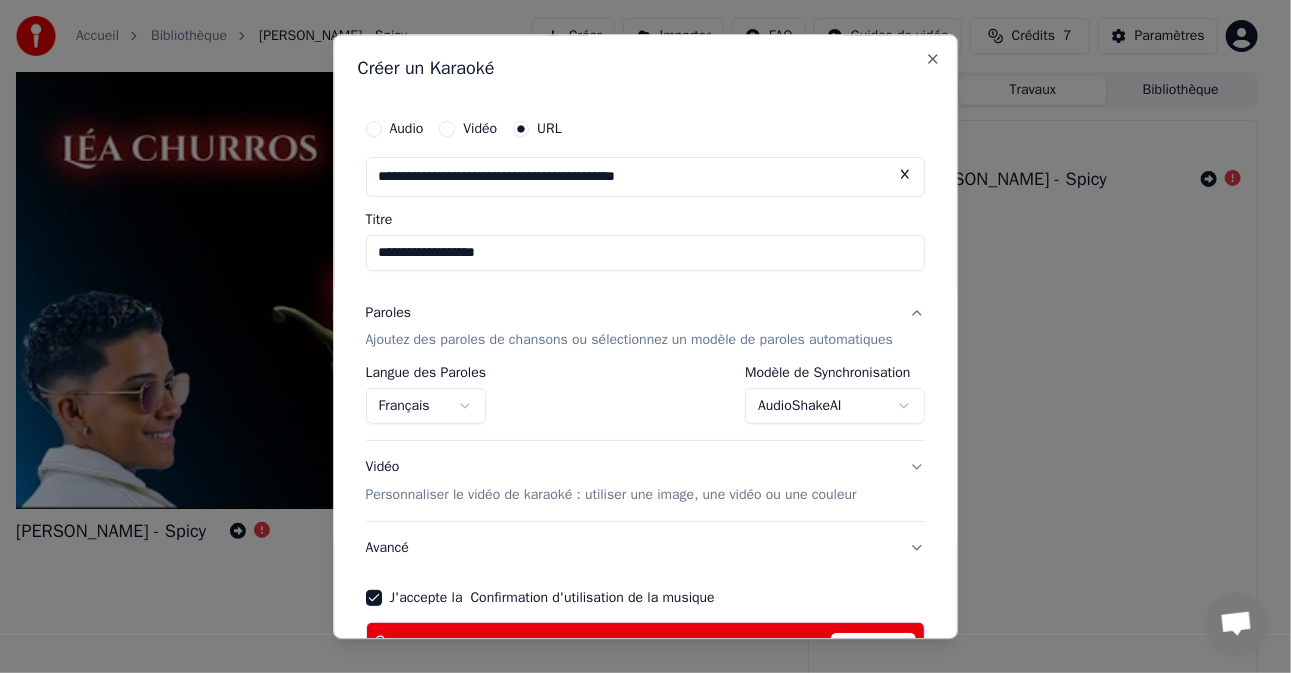 select on "**********" 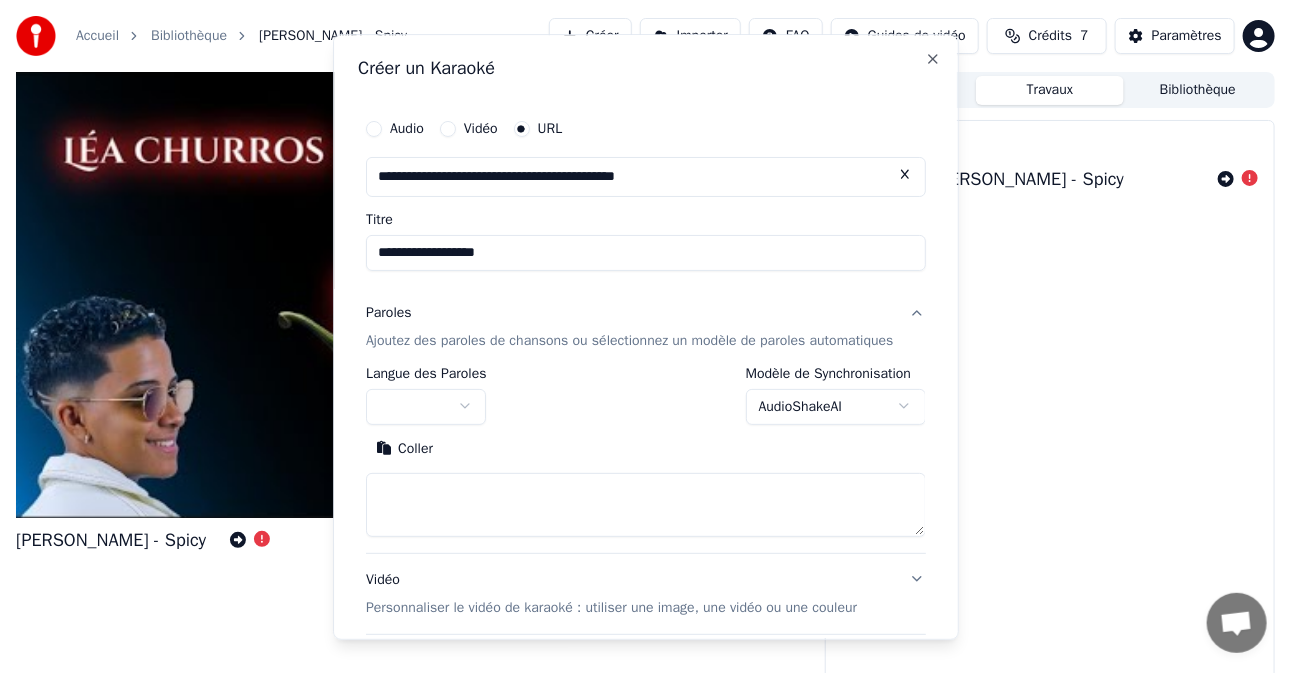 type 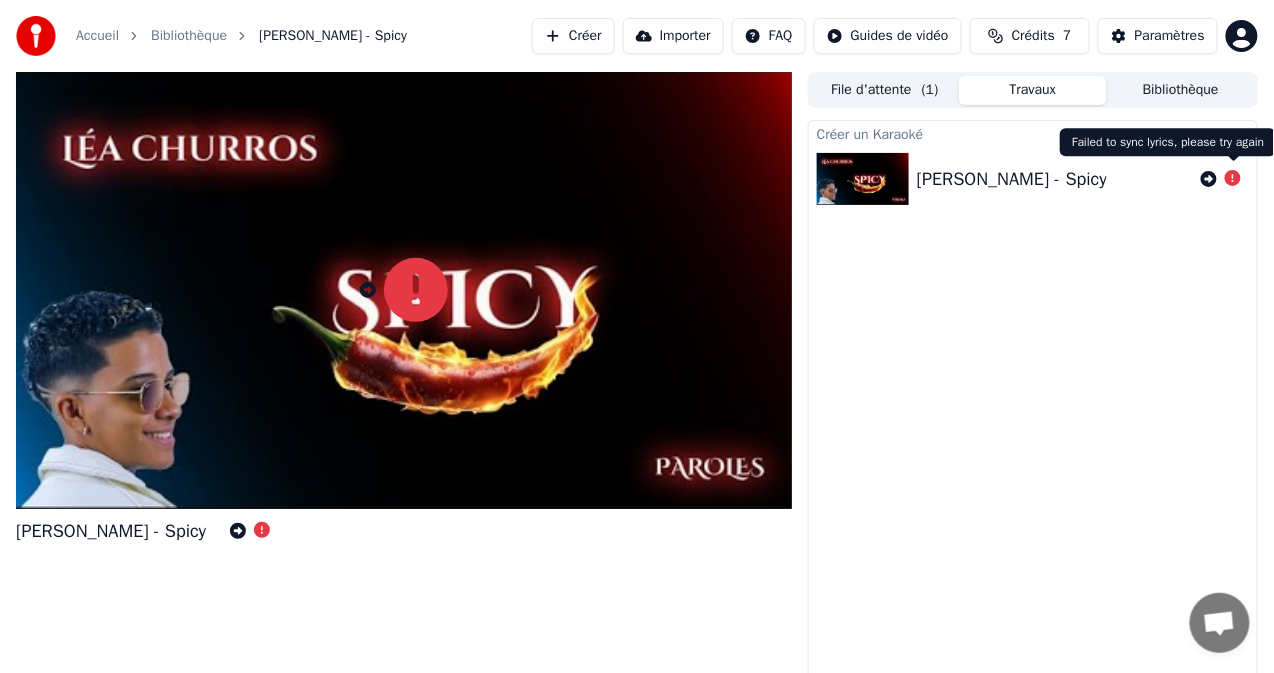 click 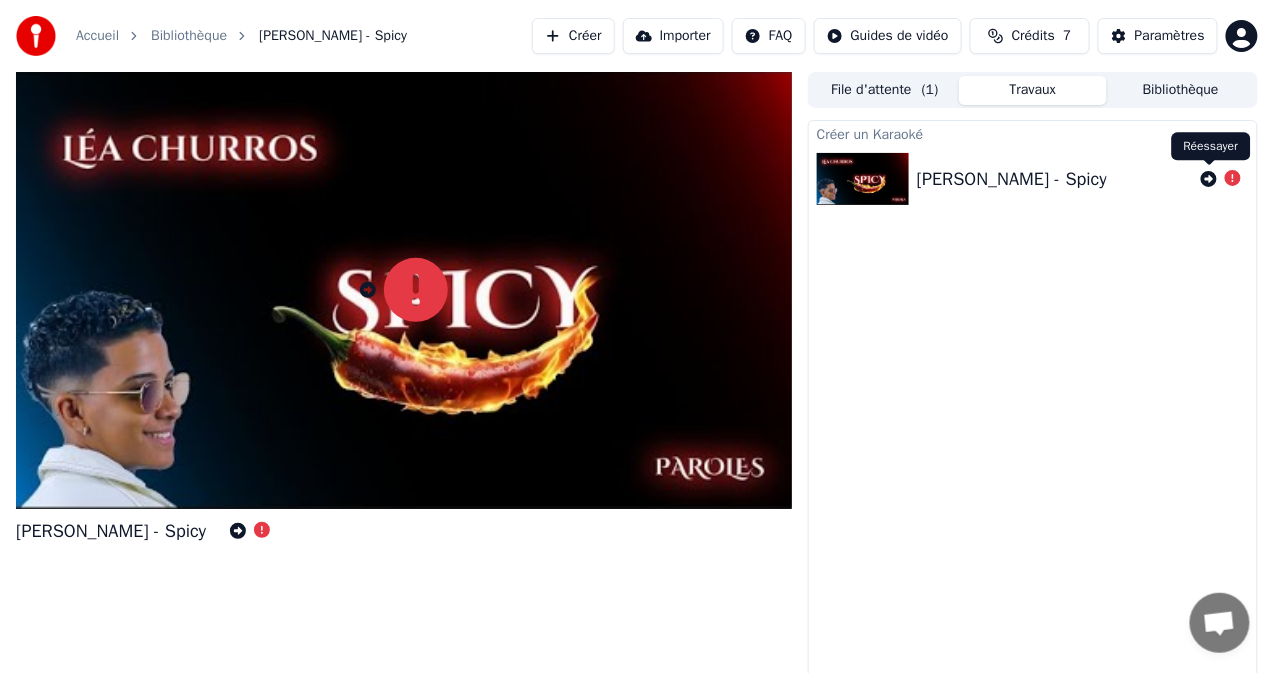 click 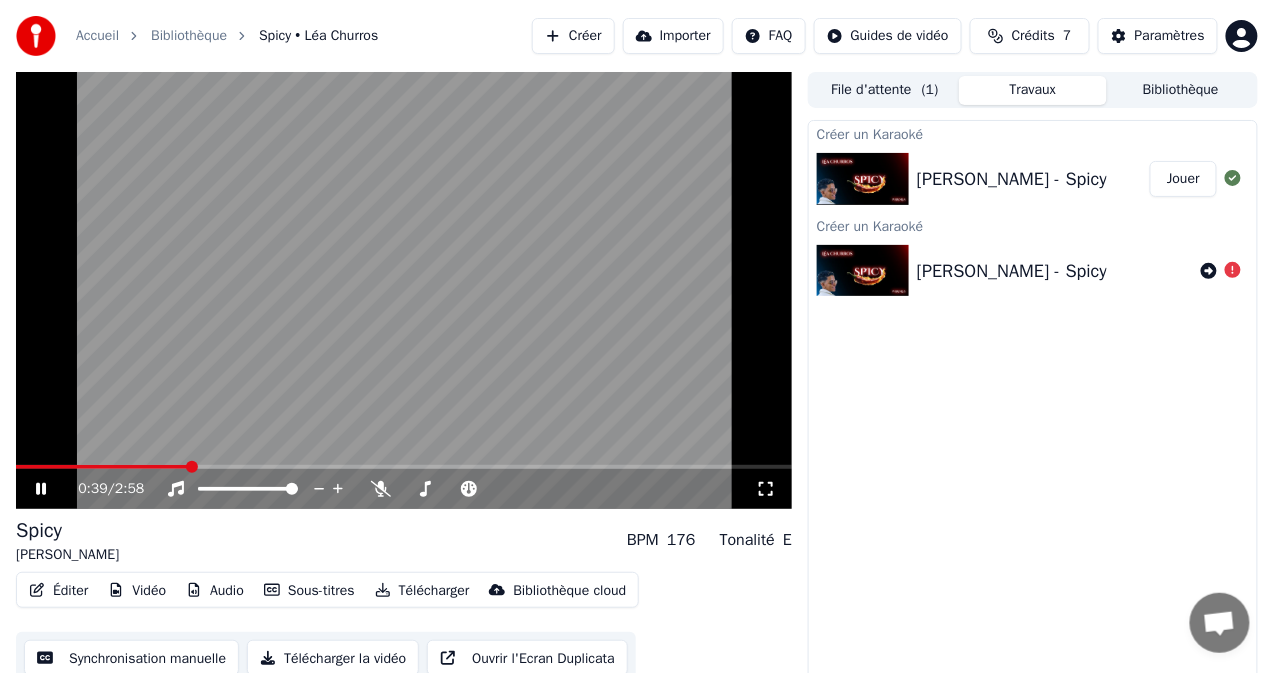 click at bounding box center [404, 290] 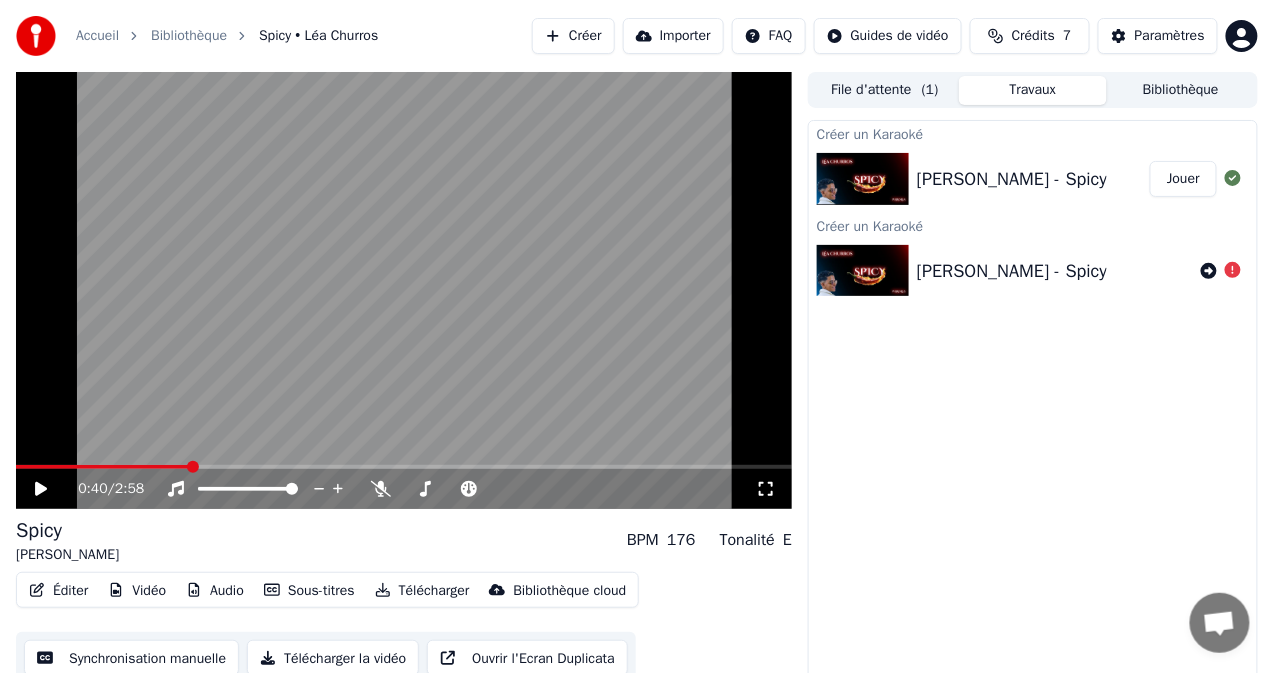 click on "Télécharger la vidéo" at bounding box center (333, 658) 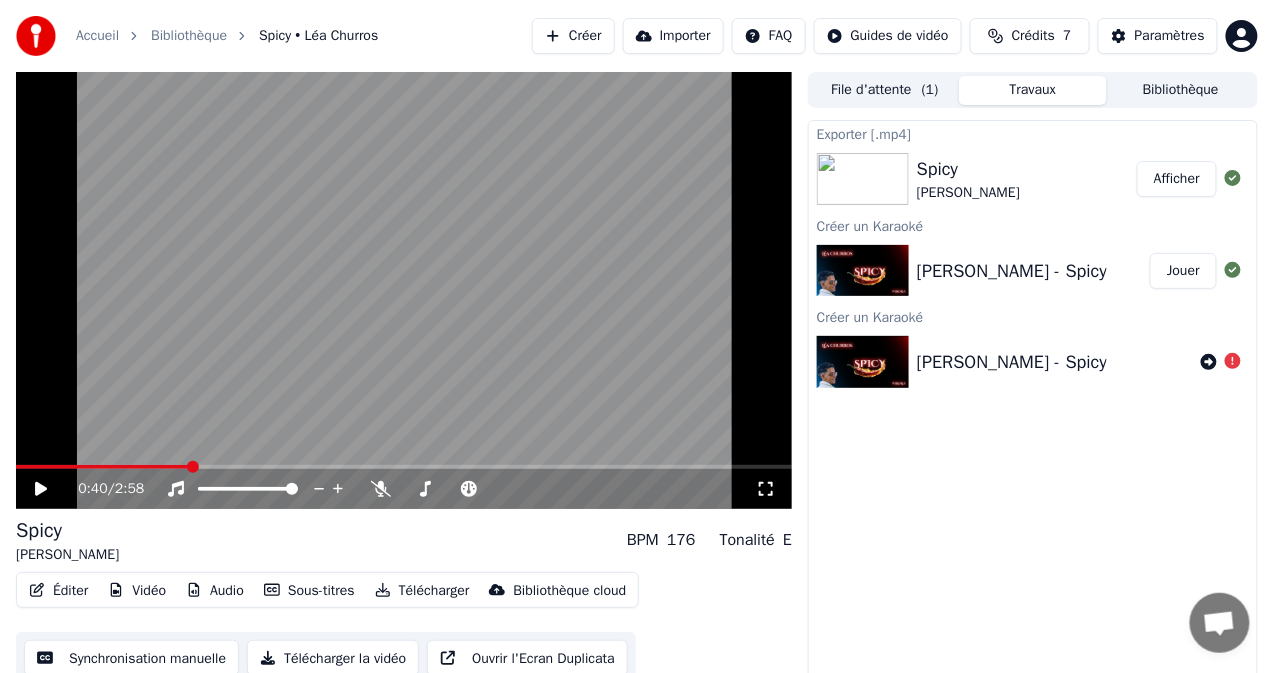 click on "Crédits" at bounding box center [1033, 36] 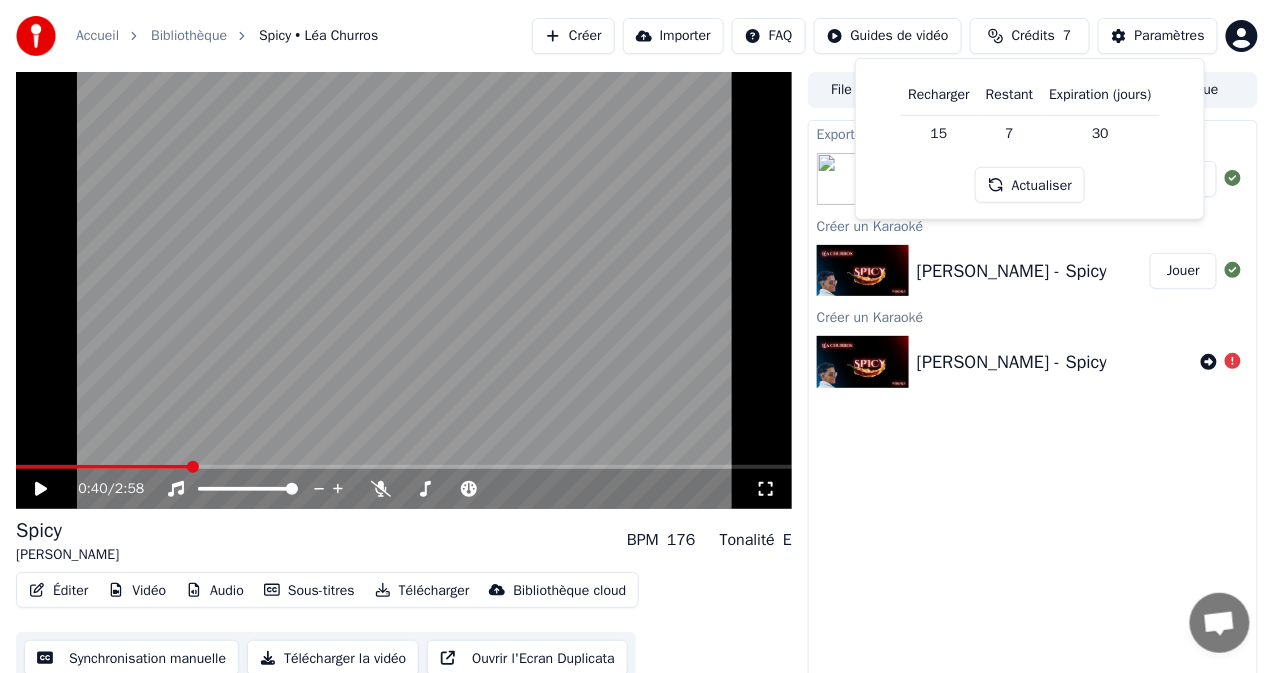 click on "Recharger" at bounding box center [939, 95] 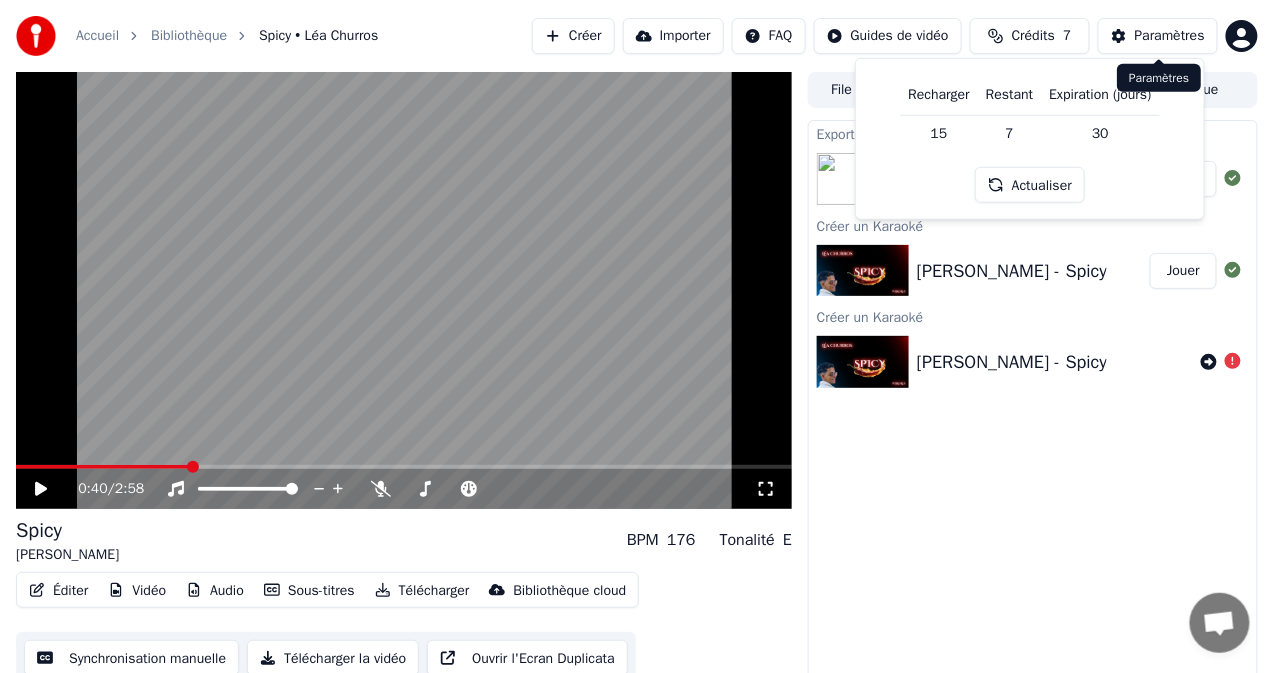 click on "Paramètres" at bounding box center (1170, 36) 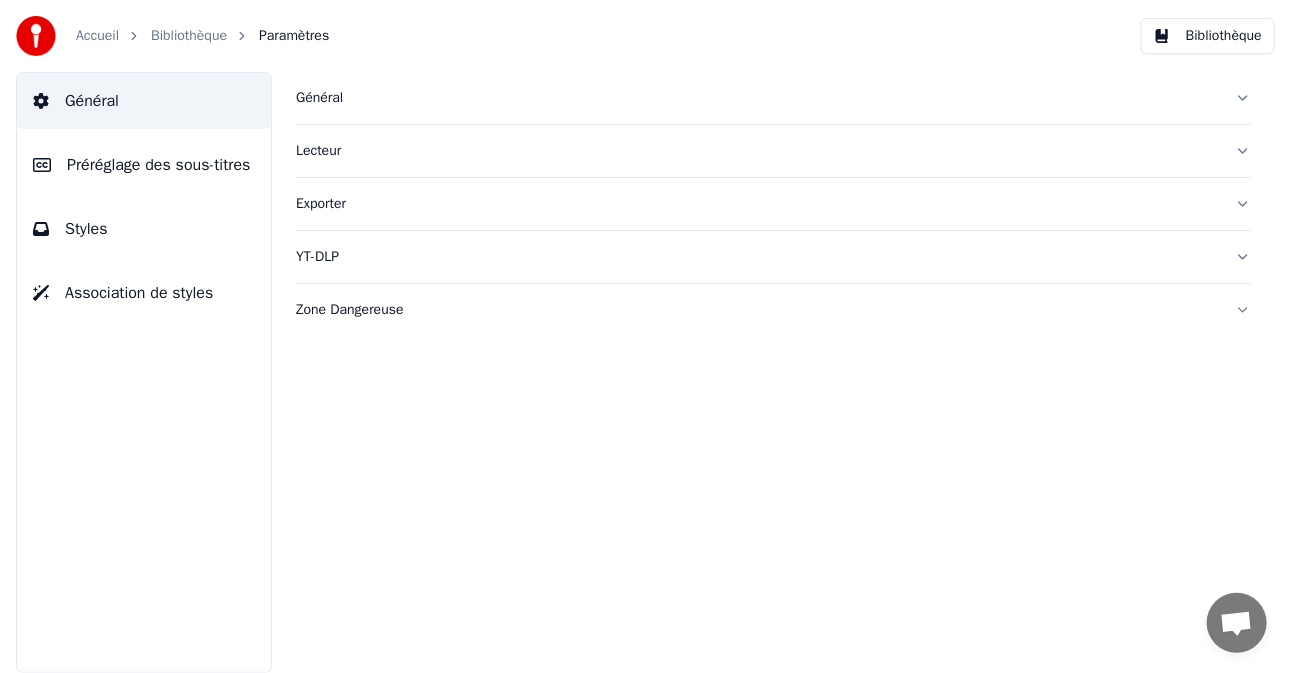 click on "Général" at bounding box center (92, 101) 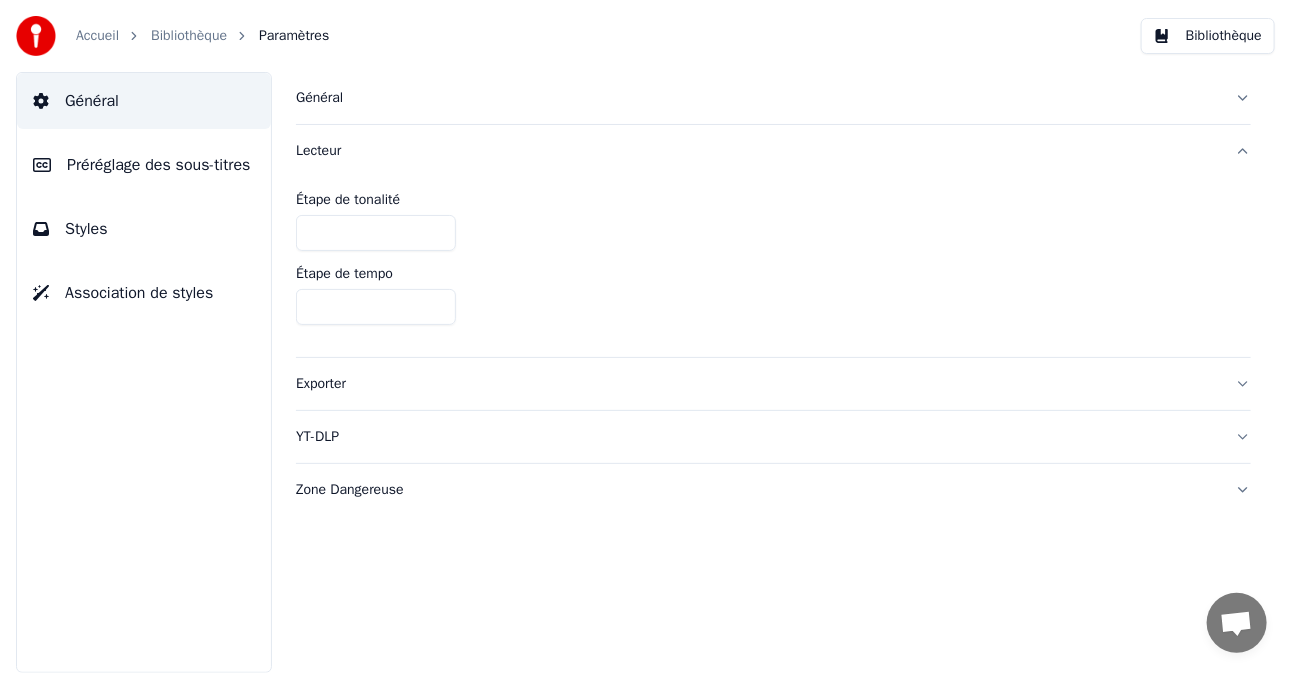 click on "Préréglage des sous-titres" at bounding box center [158, 165] 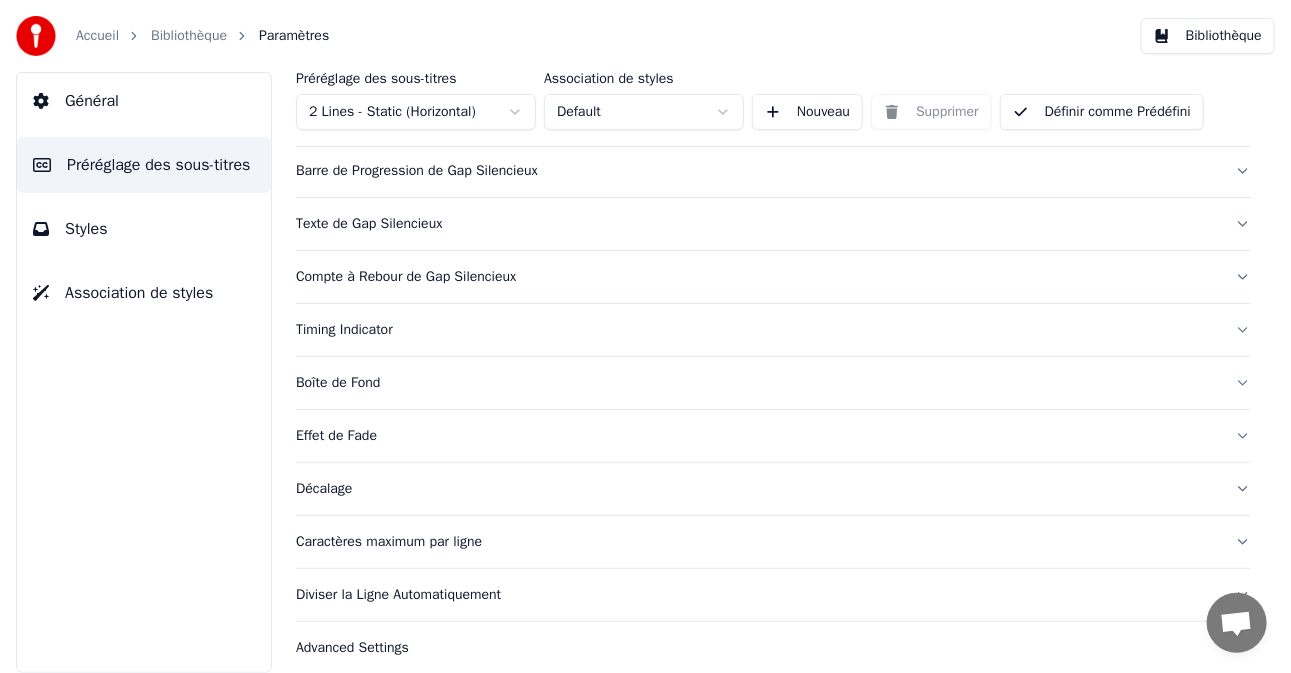 scroll, scrollTop: 213, scrollLeft: 0, axis: vertical 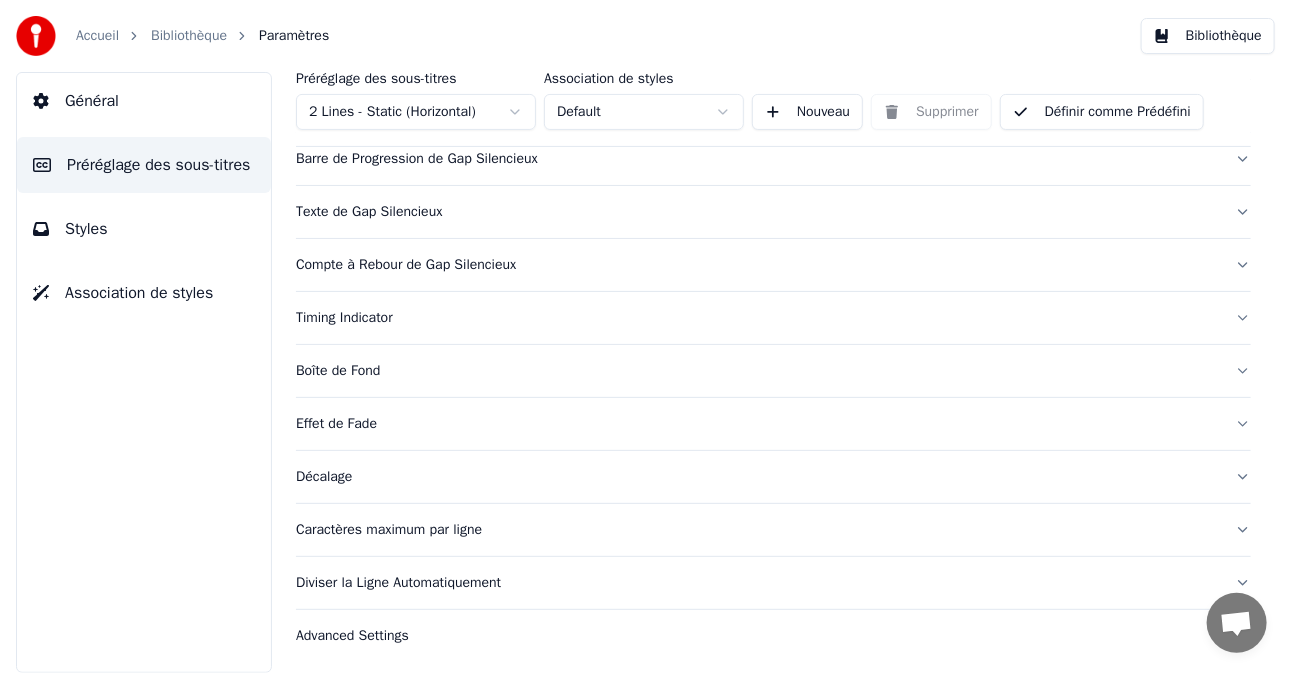 click on "Boîte de Fond" at bounding box center [773, 371] 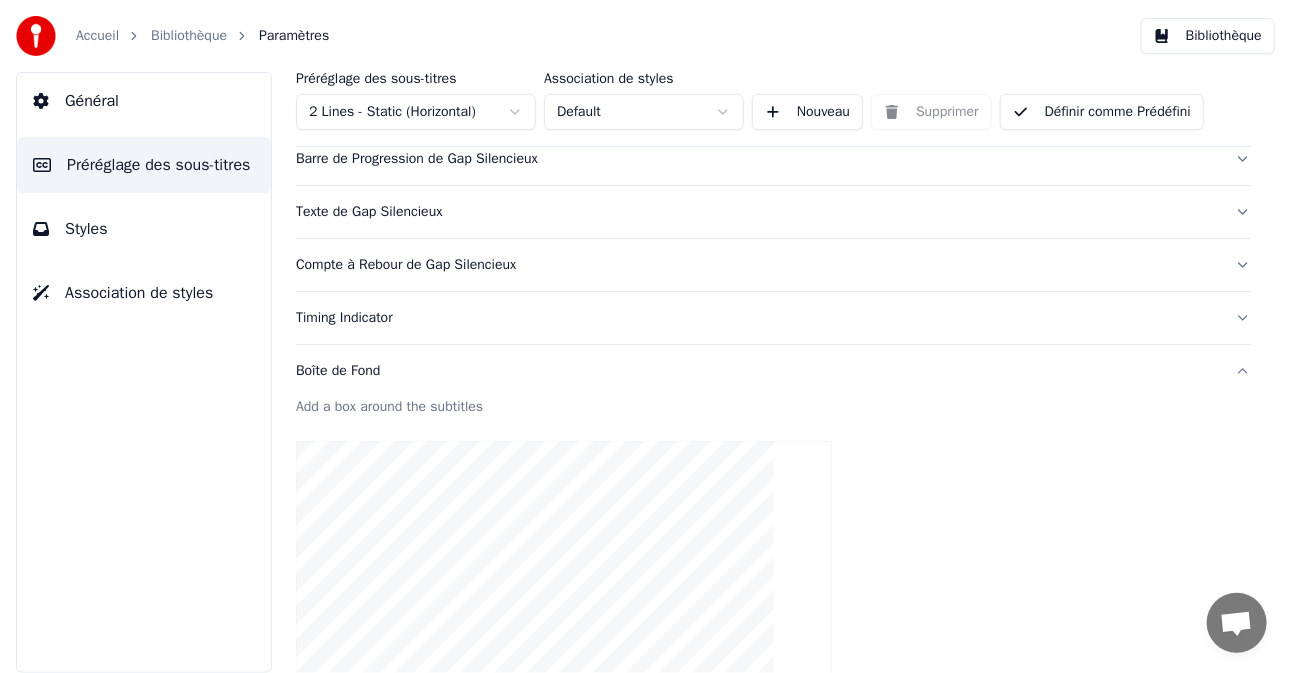 click on "Boîte de Fond" at bounding box center [757, 371] 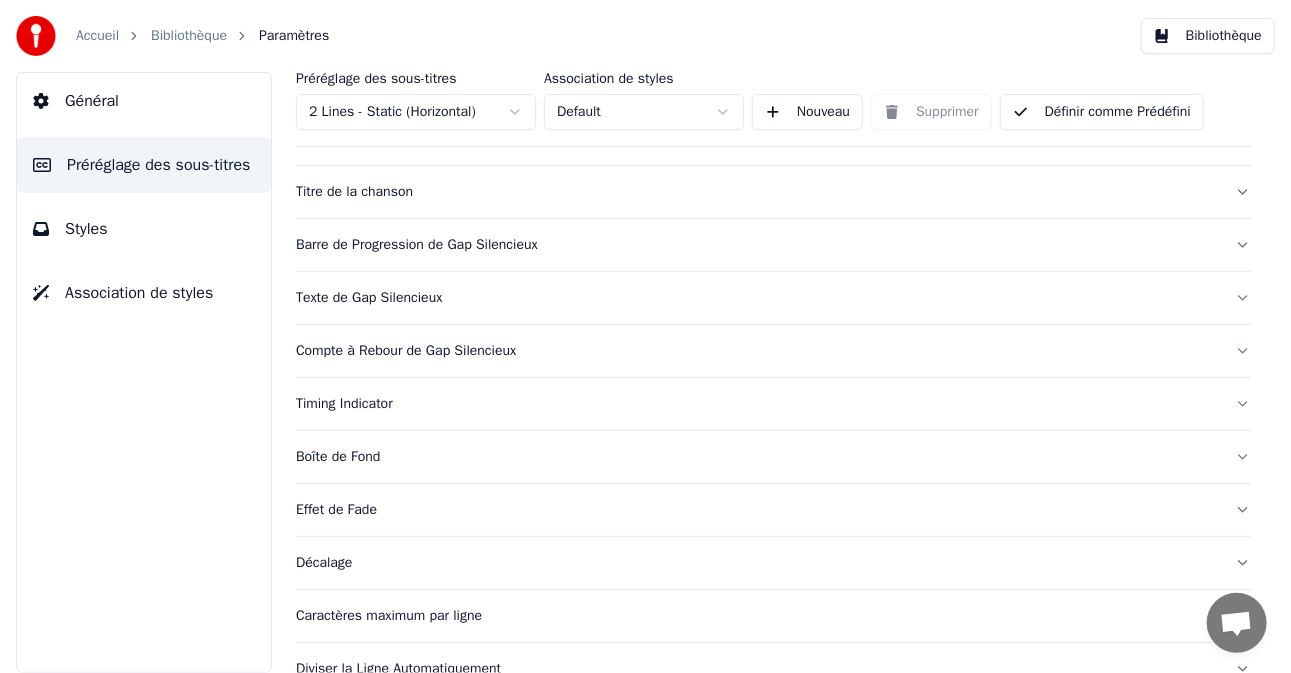 scroll, scrollTop: 0, scrollLeft: 0, axis: both 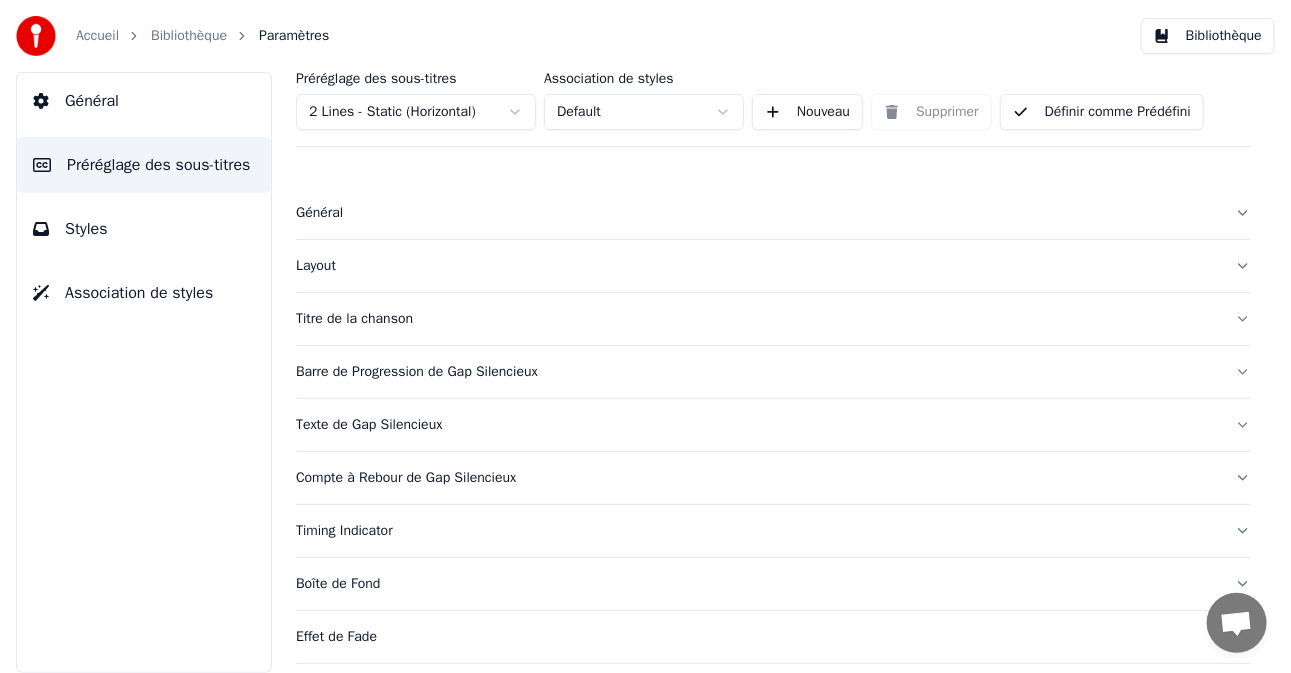 click on "Général" at bounding box center (92, 101) 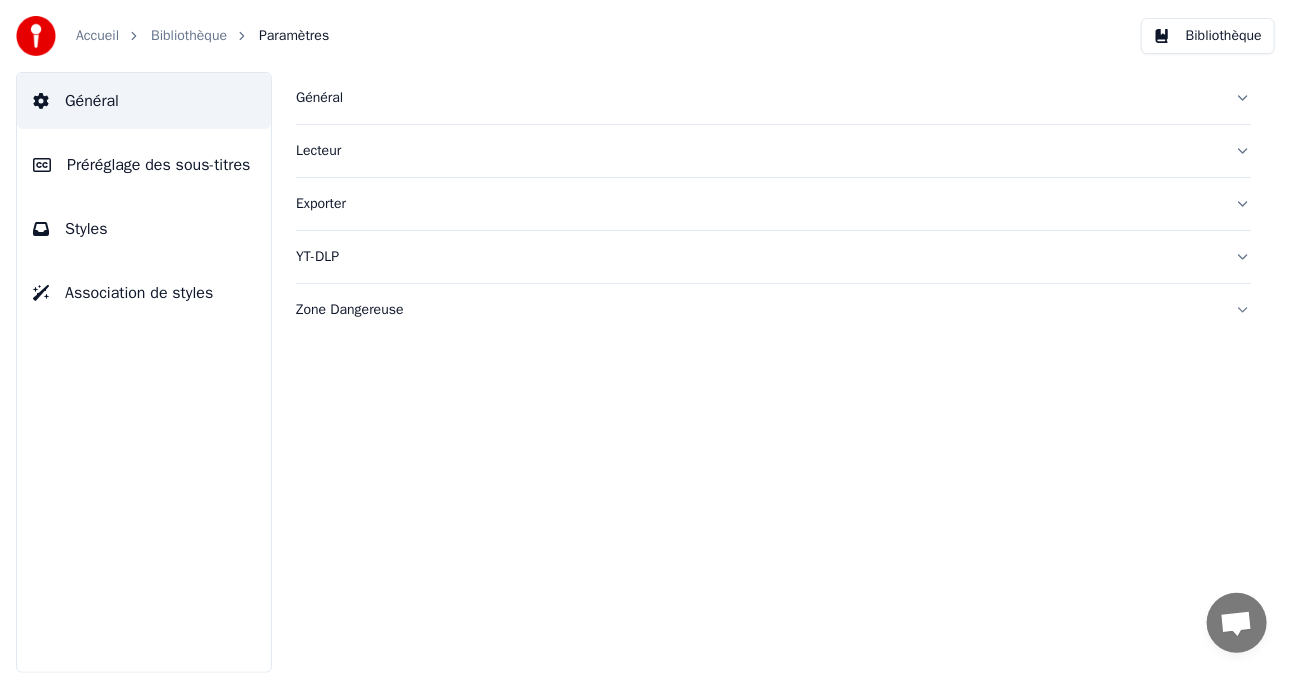 click on "Accueil" at bounding box center (97, 36) 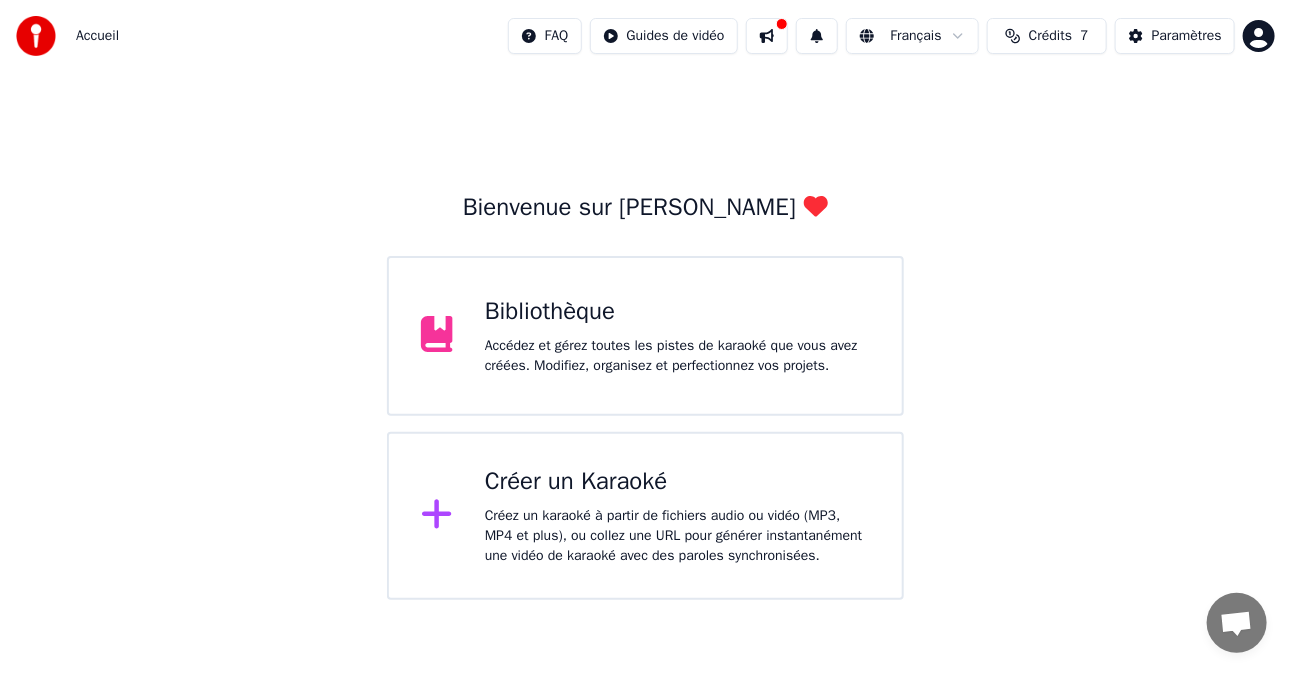 click on "Crédits" at bounding box center (1050, 36) 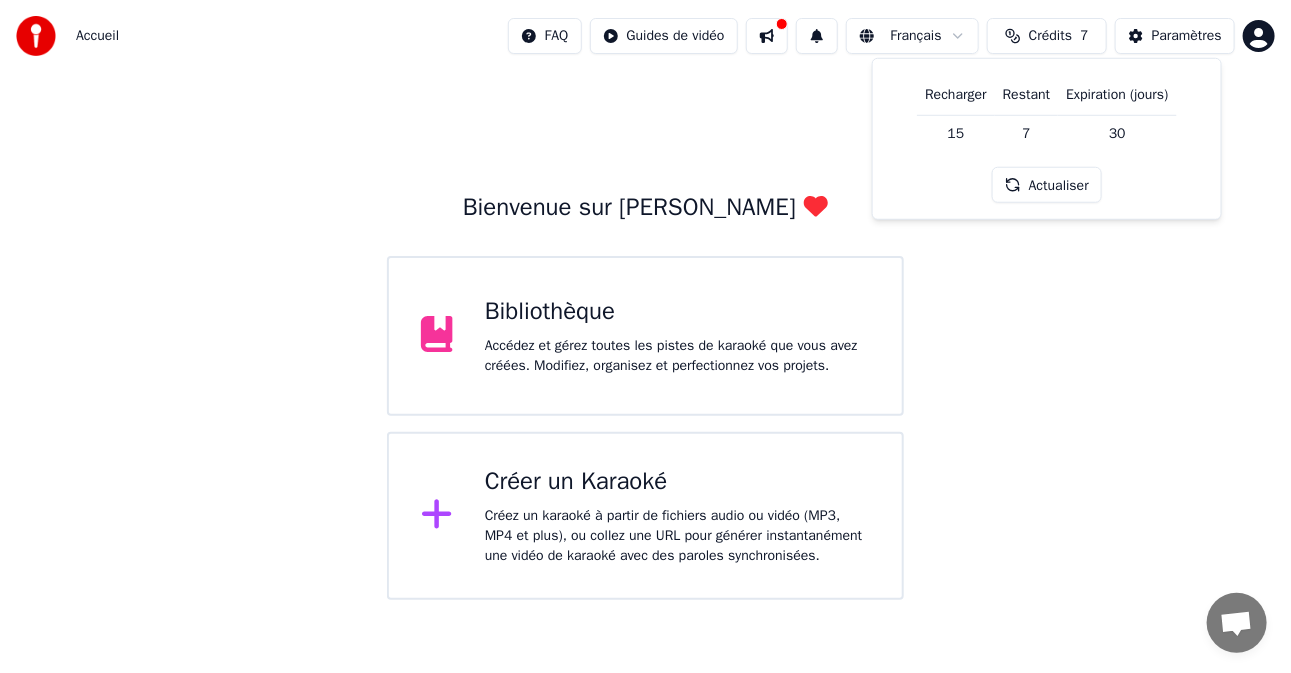 click on "Recharger" at bounding box center (956, 95) 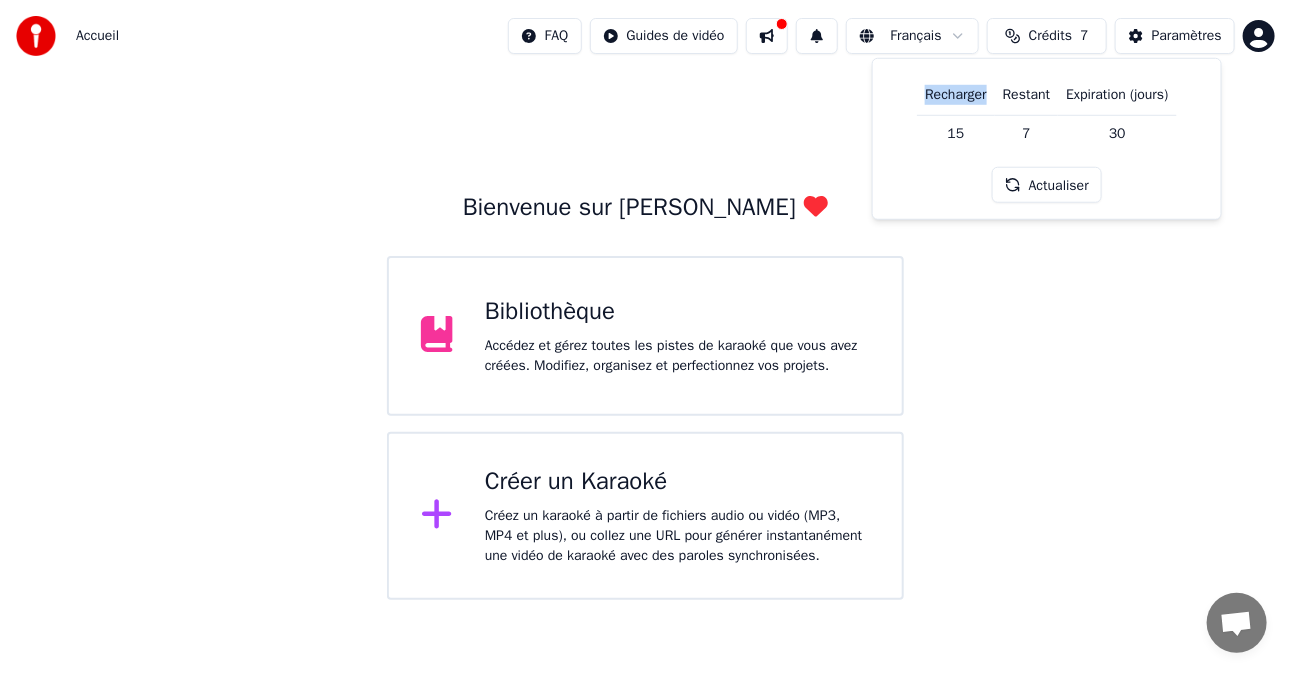 drag, startPoint x: 984, startPoint y: 90, endPoint x: 908, endPoint y: 90, distance: 76 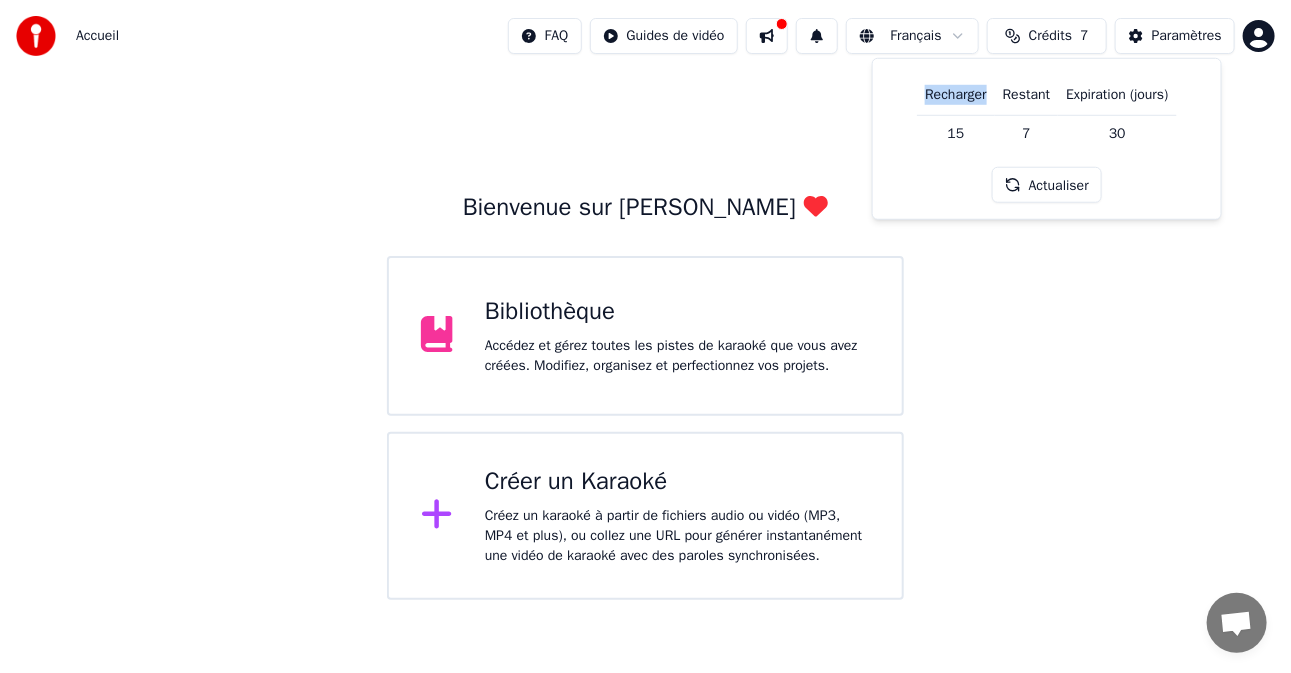drag, startPoint x: 983, startPoint y: 94, endPoint x: 893, endPoint y: 91, distance: 90.04999 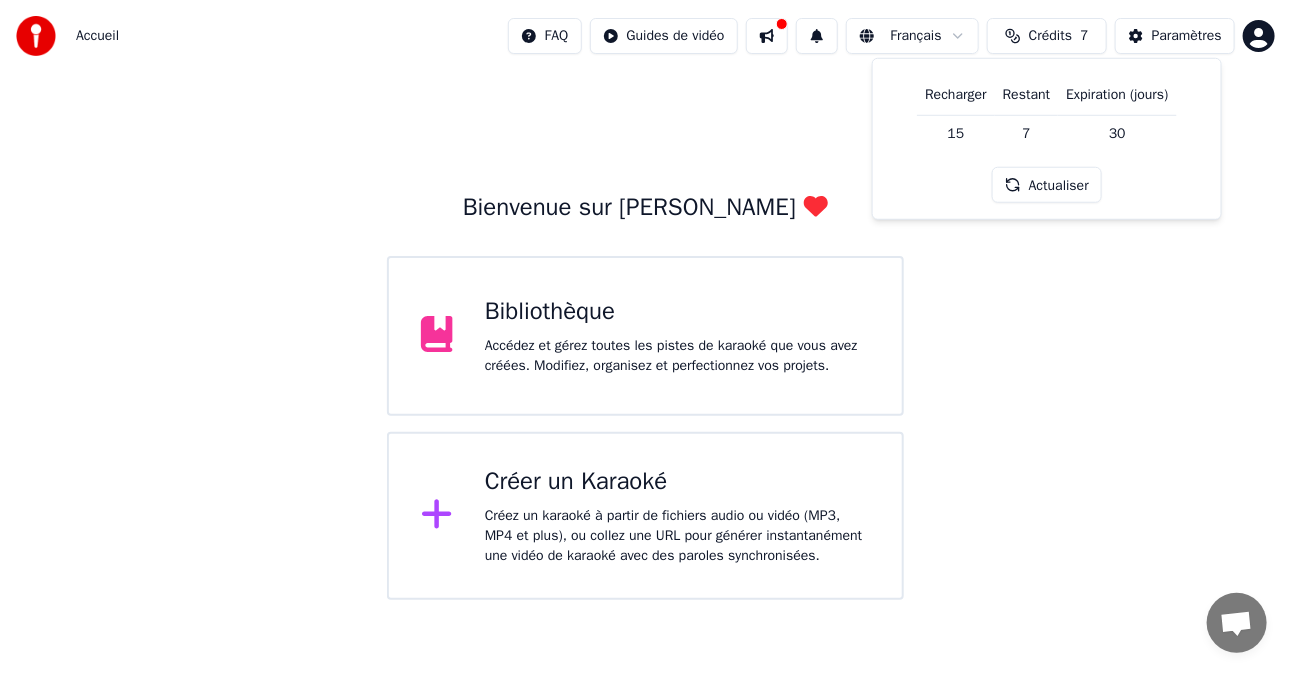 click on "Bienvenue sur Youka Bibliothèque Accédez et gérez toutes les pistes de karaoké que vous avez créées. Modifiez, organisez et perfectionnez vos projets. Créer un Karaoké Créez un karaoké à partir de fichiers audio ou vidéo (MP3, MP4 et plus), ou collez une URL pour générer instantanément une vidéo de karaoké avec des paroles synchronisées." at bounding box center [645, 336] 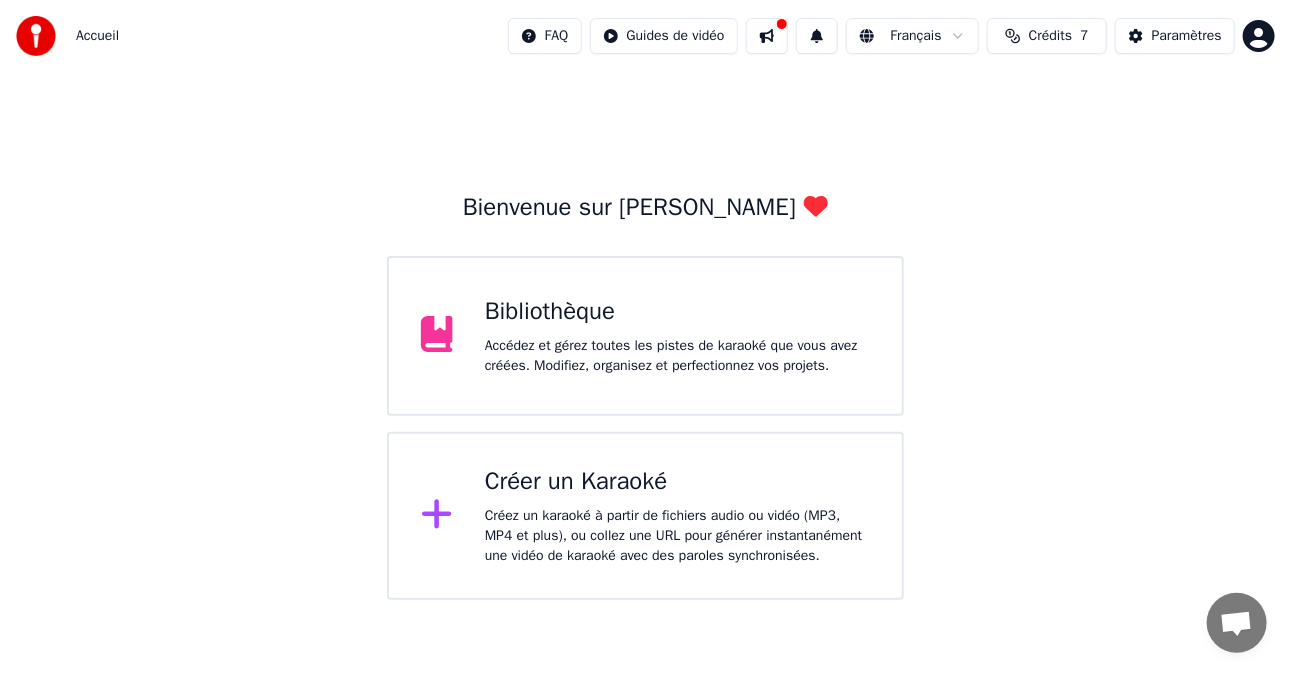 click on "Accédez et gérez toutes les pistes de karaoké que vous avez créées. Modifiez, organisez et perfectionnez vos projets." at bounding box center (677, 356) 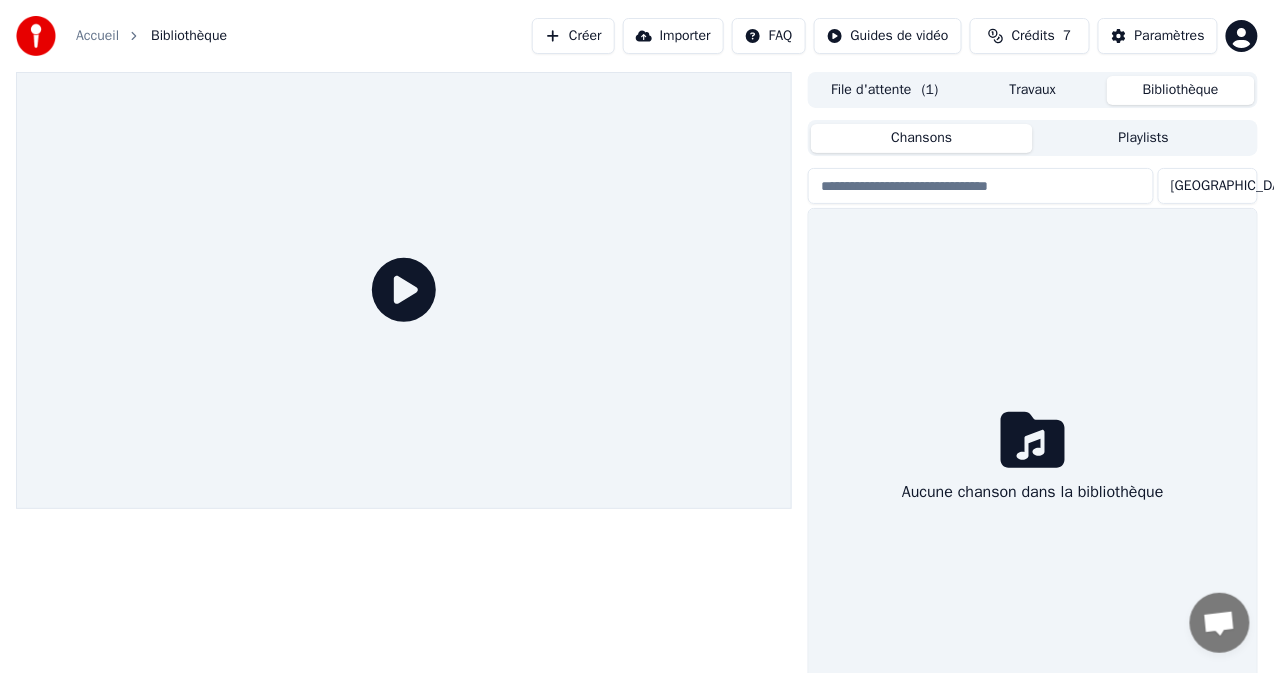 click on "Bibliothèque" at bounding box center (1181, 90) 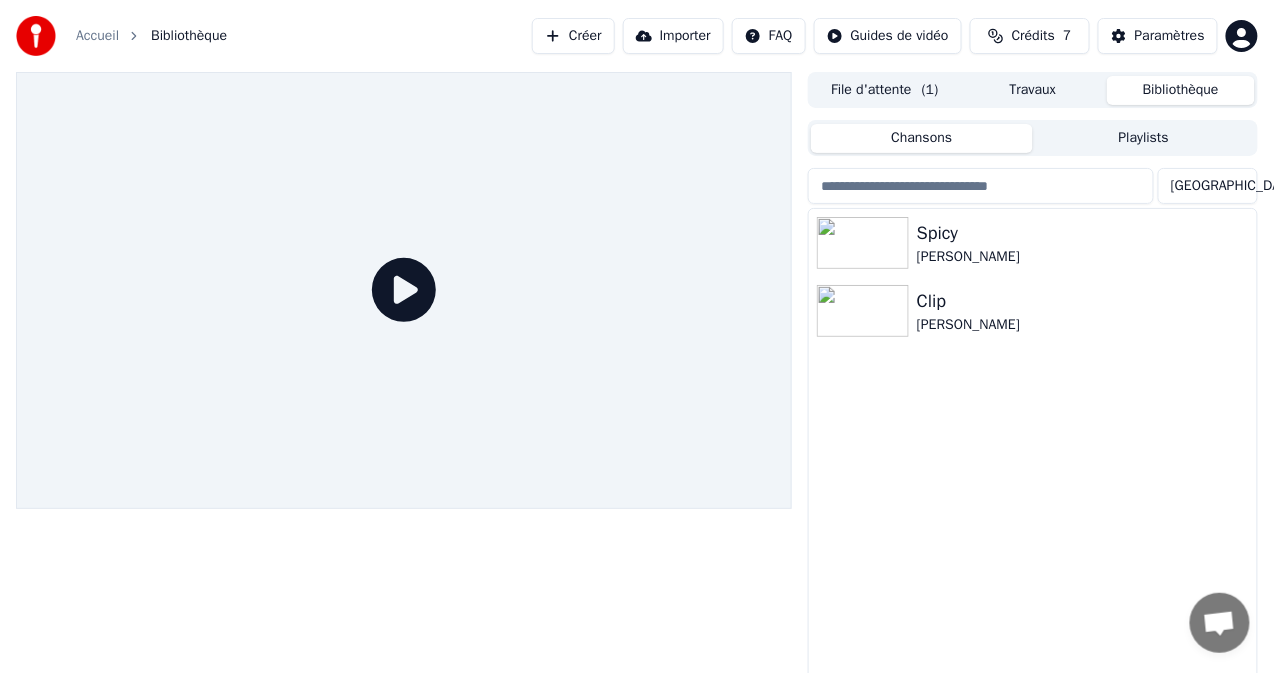 click on "File d'attente ( 1 )" at bounding box center (885, 90) 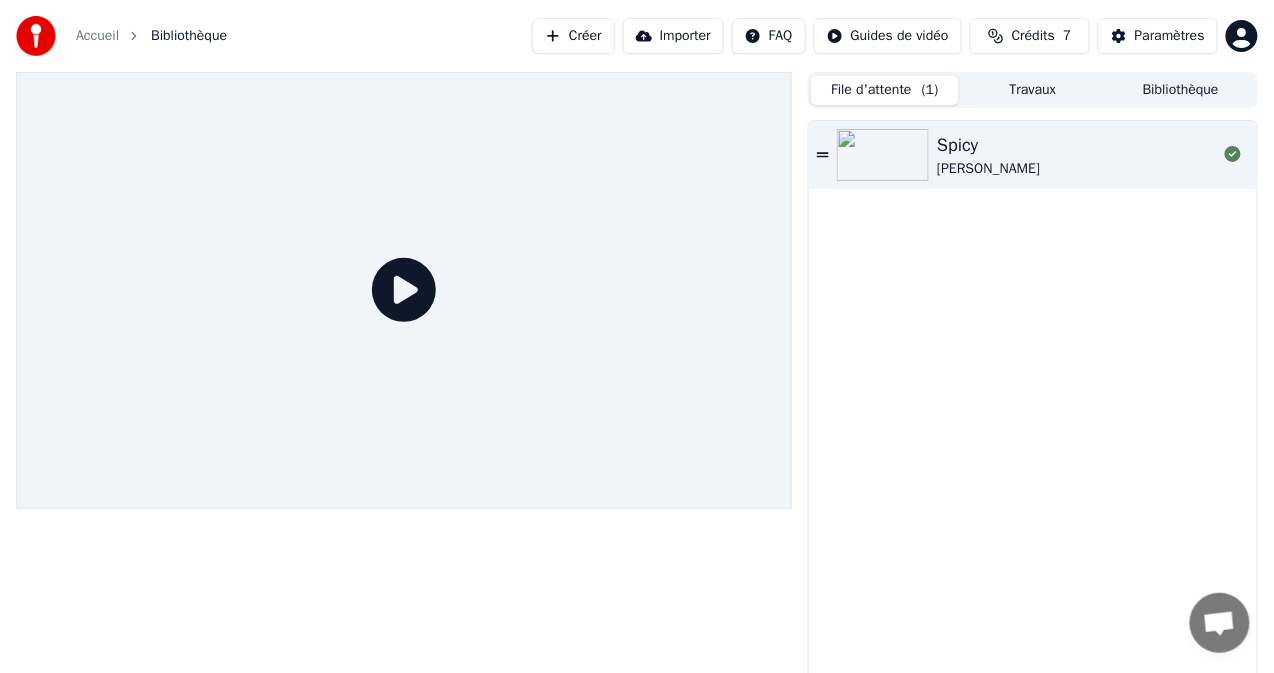 click 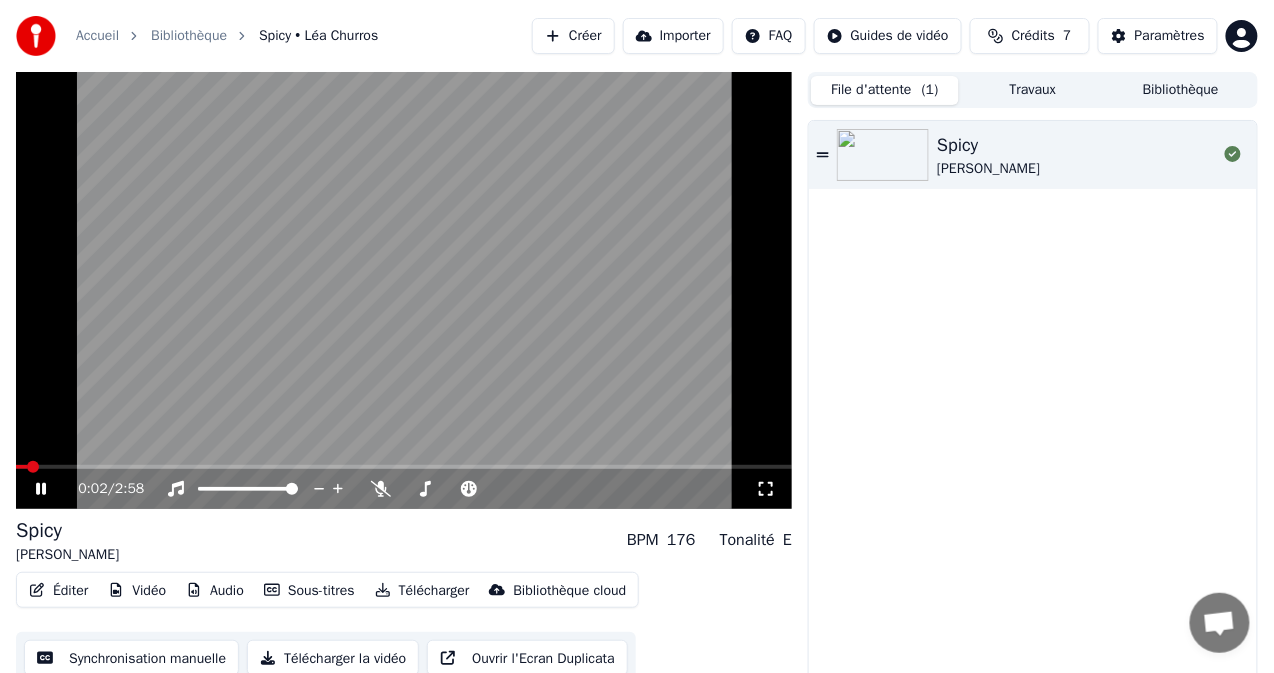 click at bounding box center [404, 467] 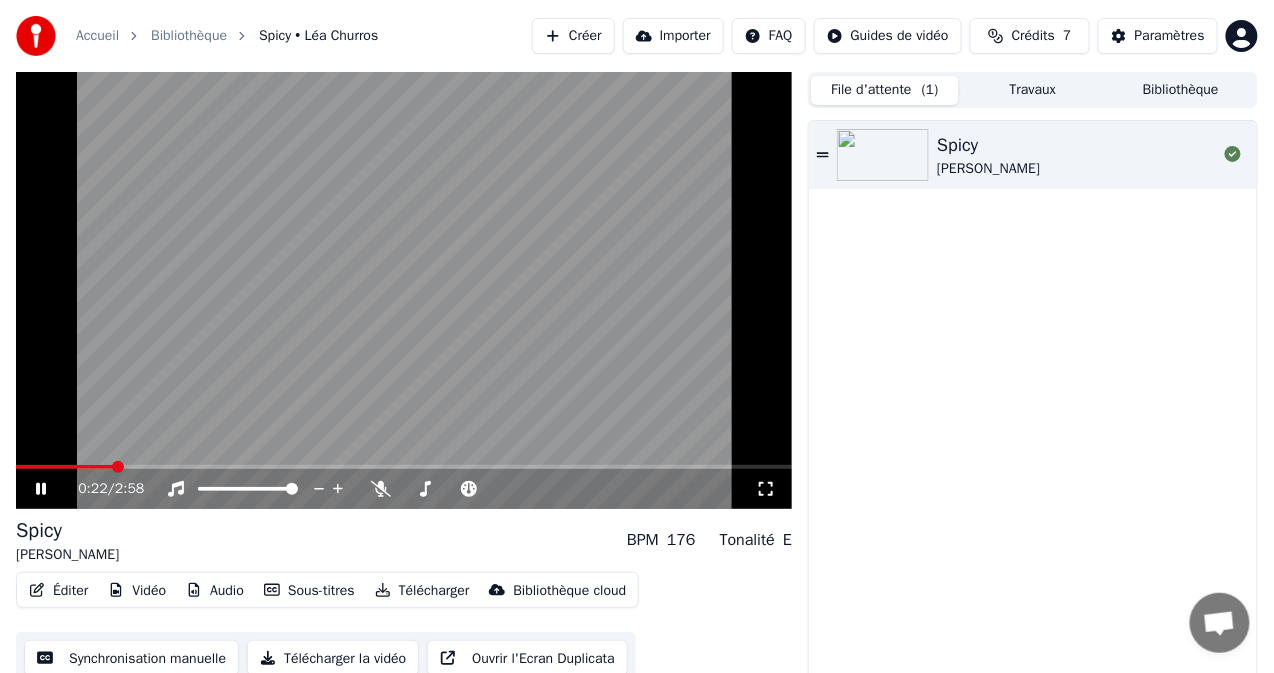 click 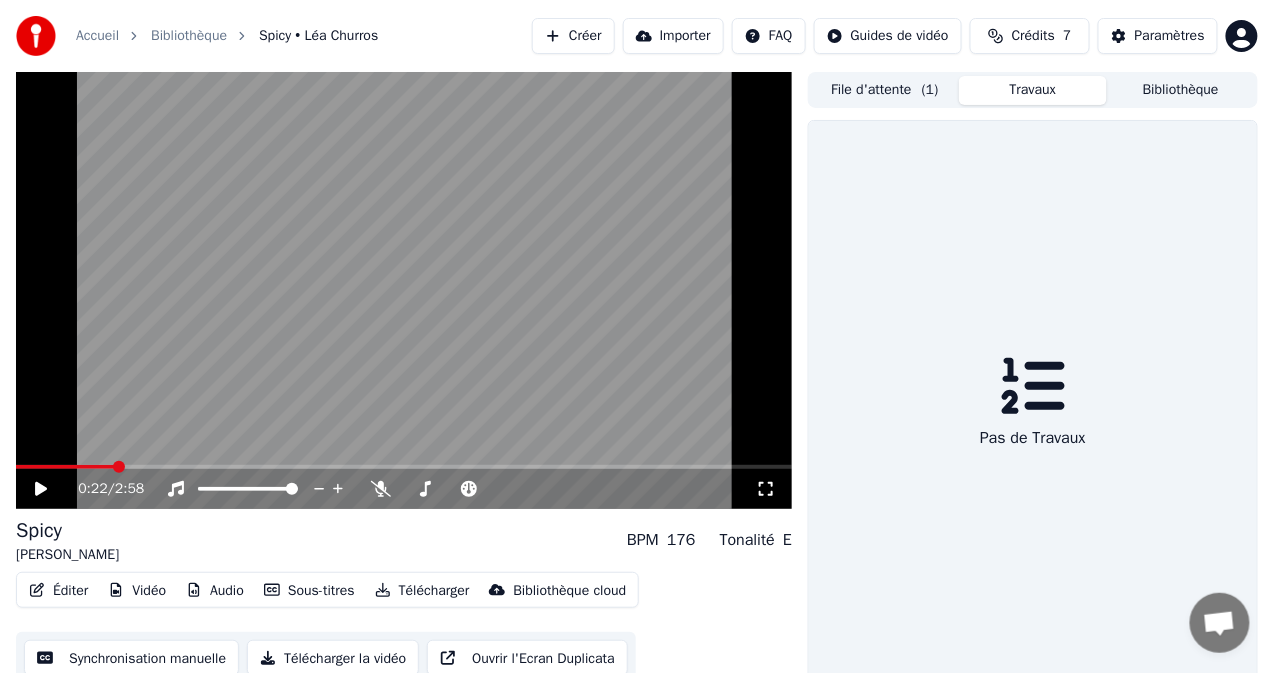 click on "Travaux" at bounding box center [1033, 90] 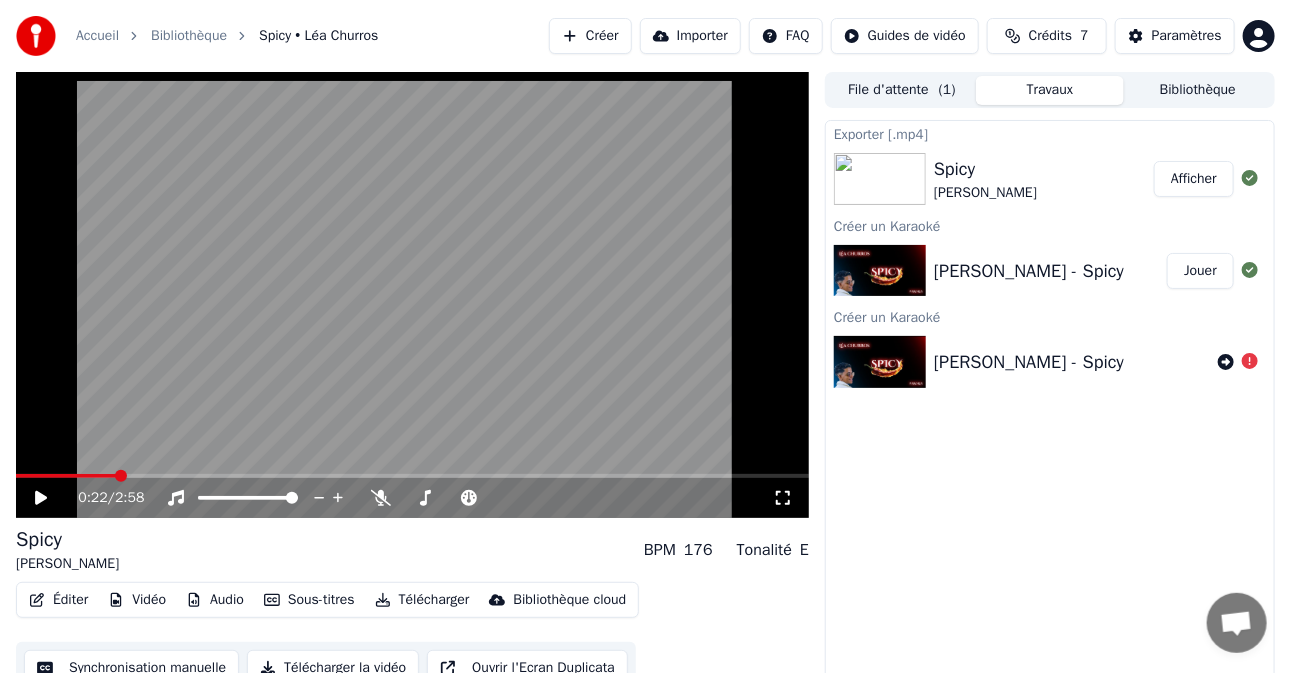 click on "Accueil Bibliothèque Spicy • [PERSON_NAME] Créer Importer FAQ Guides de vidéo Crédits 7 Paramètres 0:22  /  2:58 Spicy Léa Churros BPM 176 Tonalité E Éditer Vidéo Audio Sous-titres Télécharger Bibliothèque cloud Synchronisation manuelle Télécharger la vidéo Ouvrir l'Ecran Duplicata File d'attente ( 1 ) Travaux Bibliothèque Exporter [.mp4] Spicy Léa Churros Afficher Créer un Karaoké Léa Churros - Spicy Jouer Créer un Karaoké Léa Churros - Spicy" at bounding box center [645, 336] 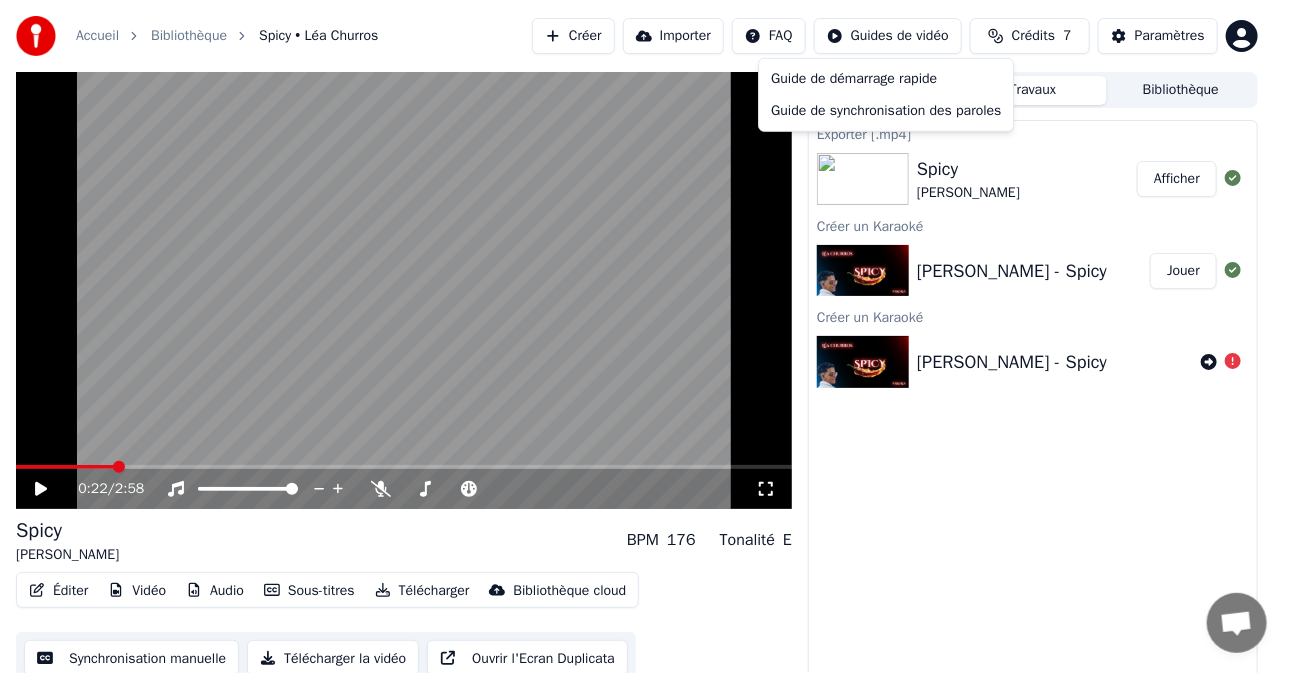 click on "Accueil Bibliothèque Spicy • [PERSON_NAME] Créer Importer FAQ Guides de vidéo Crédits 7 Paramètres 0:22  /  2:58 Spicy Léa Churros BPM 176 Tonalité E Éditer Vidéo Audio Sous-titres Télécharger Bibliothèque cloud Synchronisation manuelle Télécharger la vidéo Ouvrir l'Ecran Duplicata File d'attente ( 1 ) Travaux Bibliothèque Exporter [.mp4] Spicy Léa Churros Afficher Créer un Karaoké Léa Churros - Spicy Jouer Créer un Karaoké Léa Churros - Spicy Guide de démarrage rapide Guide de synchronisation des paroles" at bounding box center (645, 336) 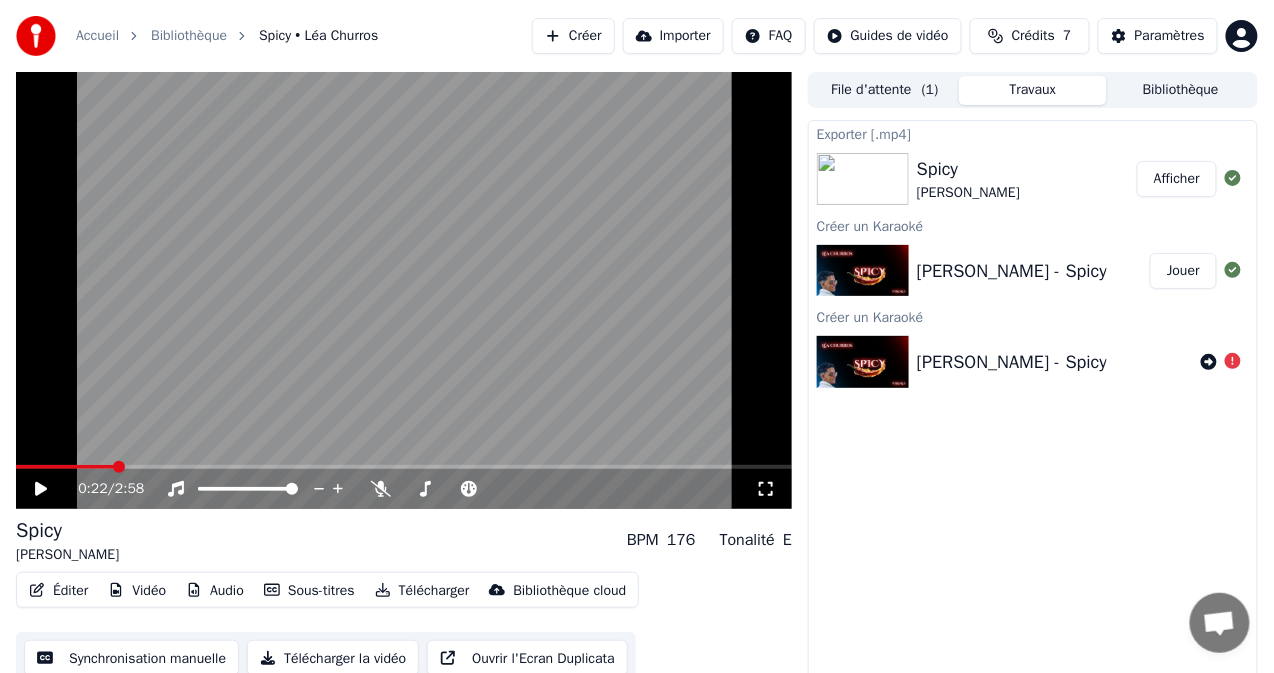 click on "Importer" at bounding box center [673, 36] 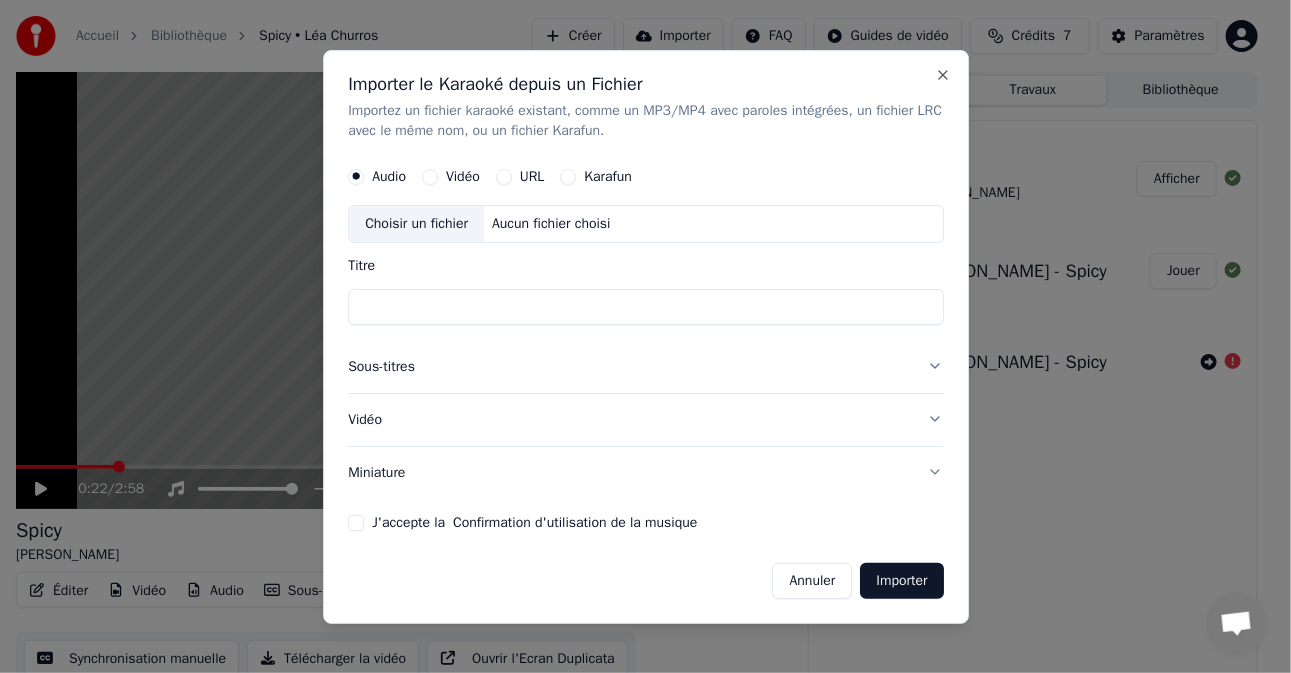 click on "Karafun" at bounding box center (568, 177) 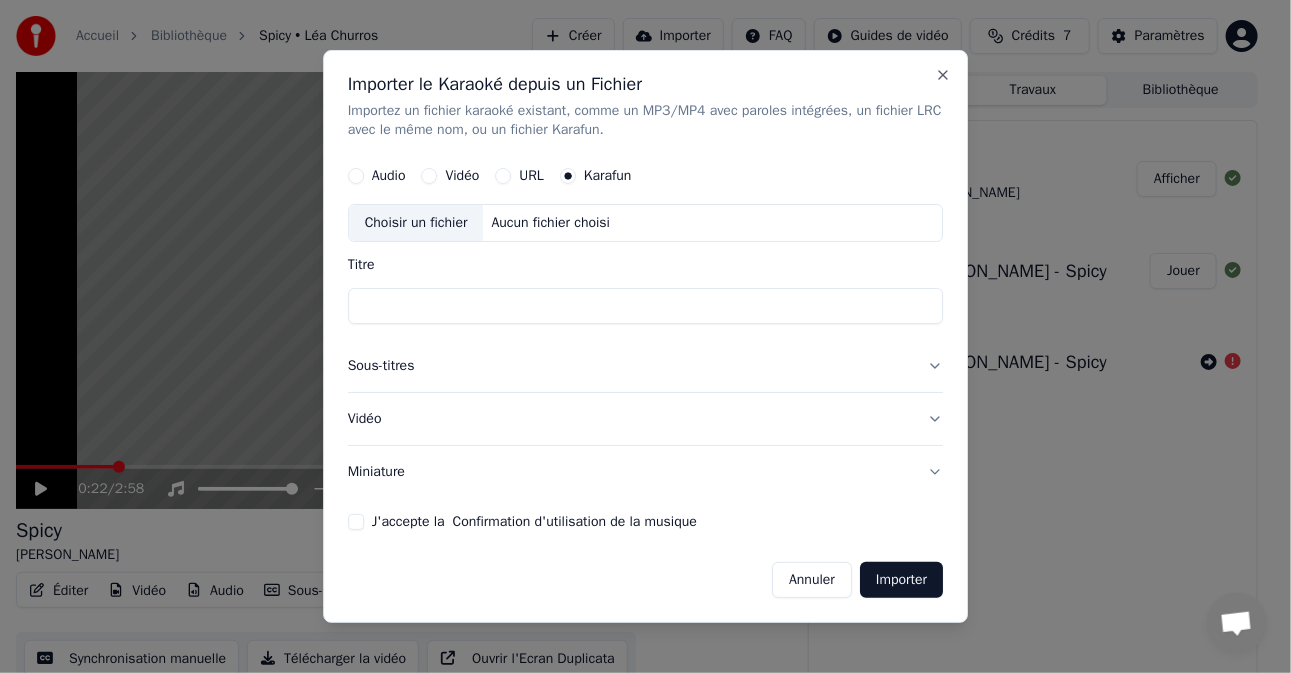 click on "Vidéo" at bounding box center (430, 177) 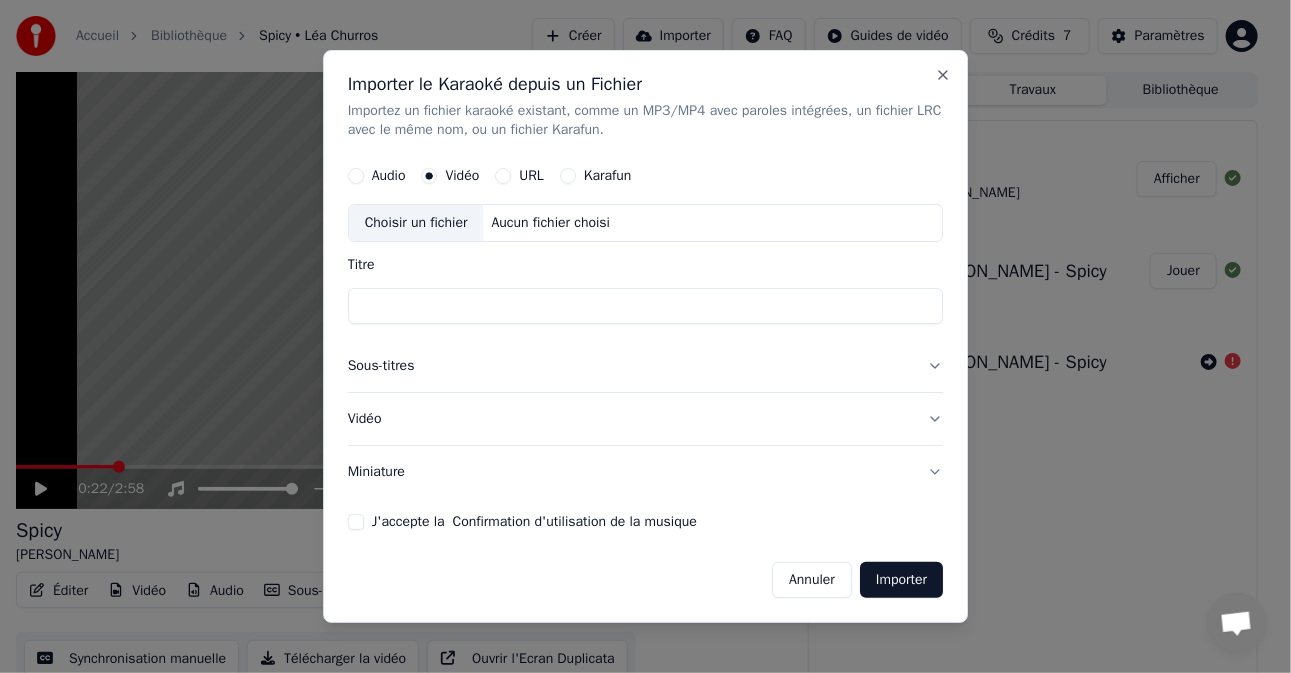 click on "Audio" at bounding box center [356, 177] 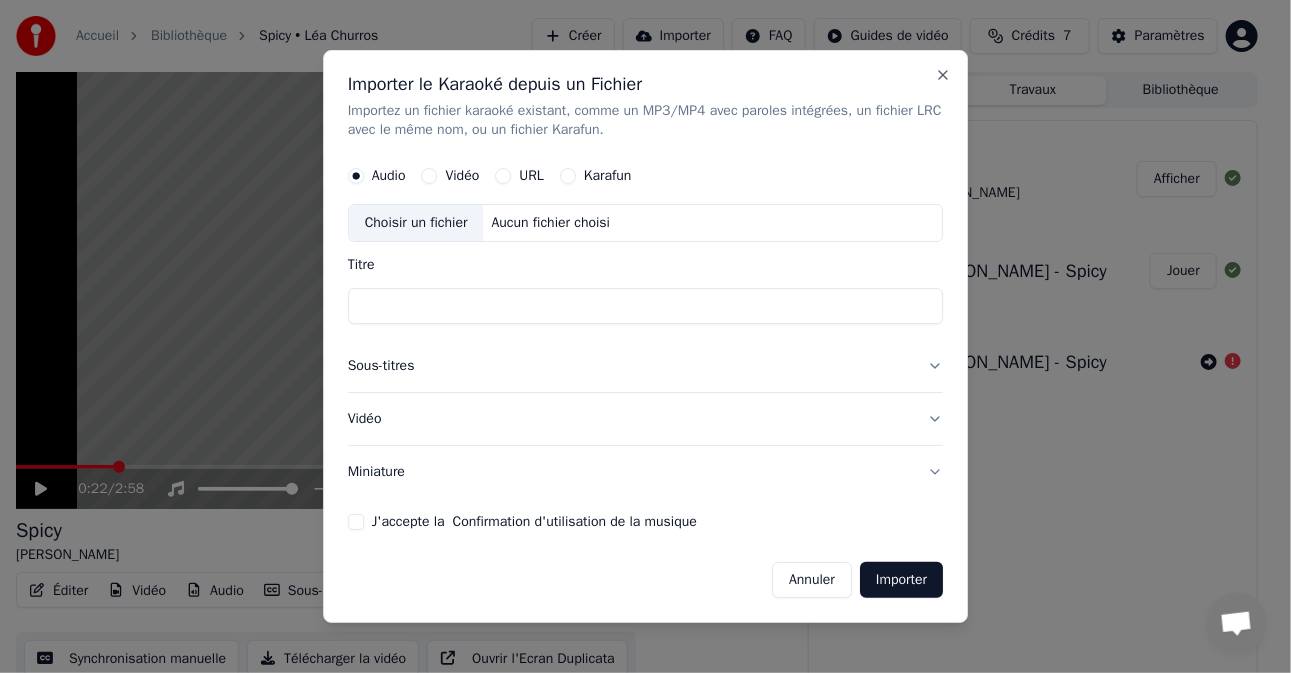 click on "Aucun fichier choisi" at bounding box center (551, 224) 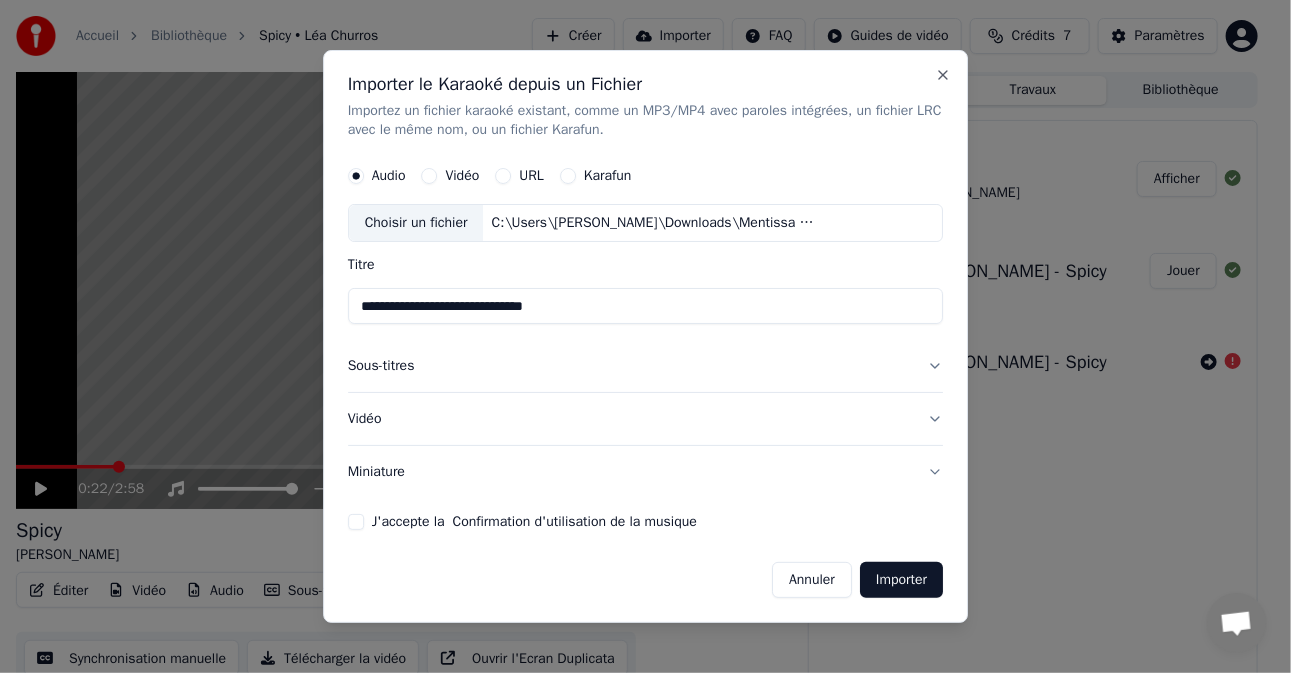 click on "Vidéo" at bounding box center [646, 419] 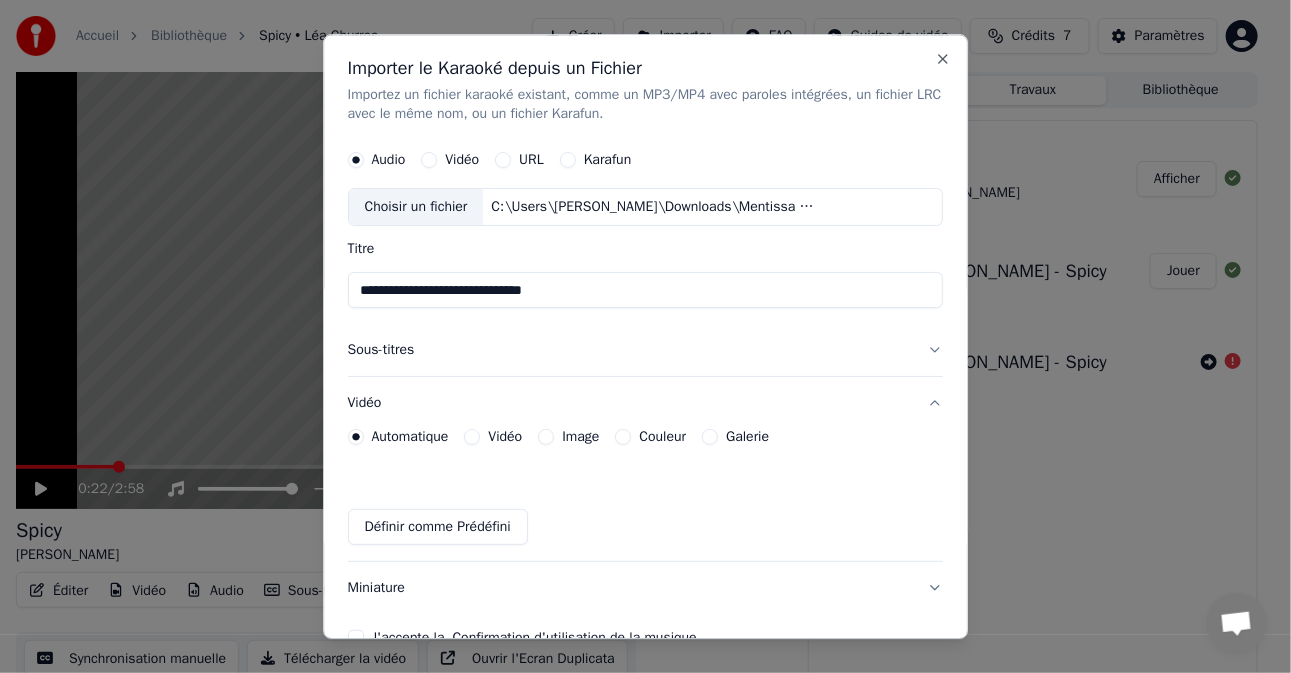 click on "**********" at bounding box center [646, 337] 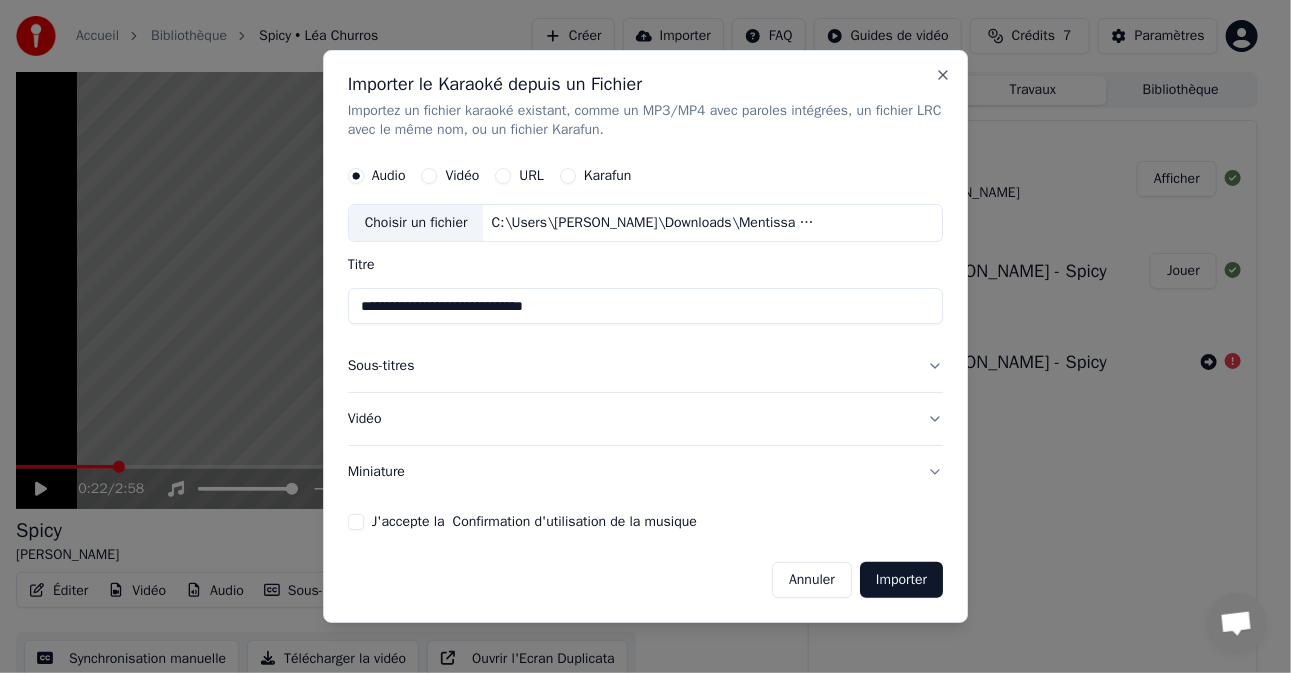 click on "J'accepte la   Confirmation d'utilisation de la musique" at bounding box center (356, 522) 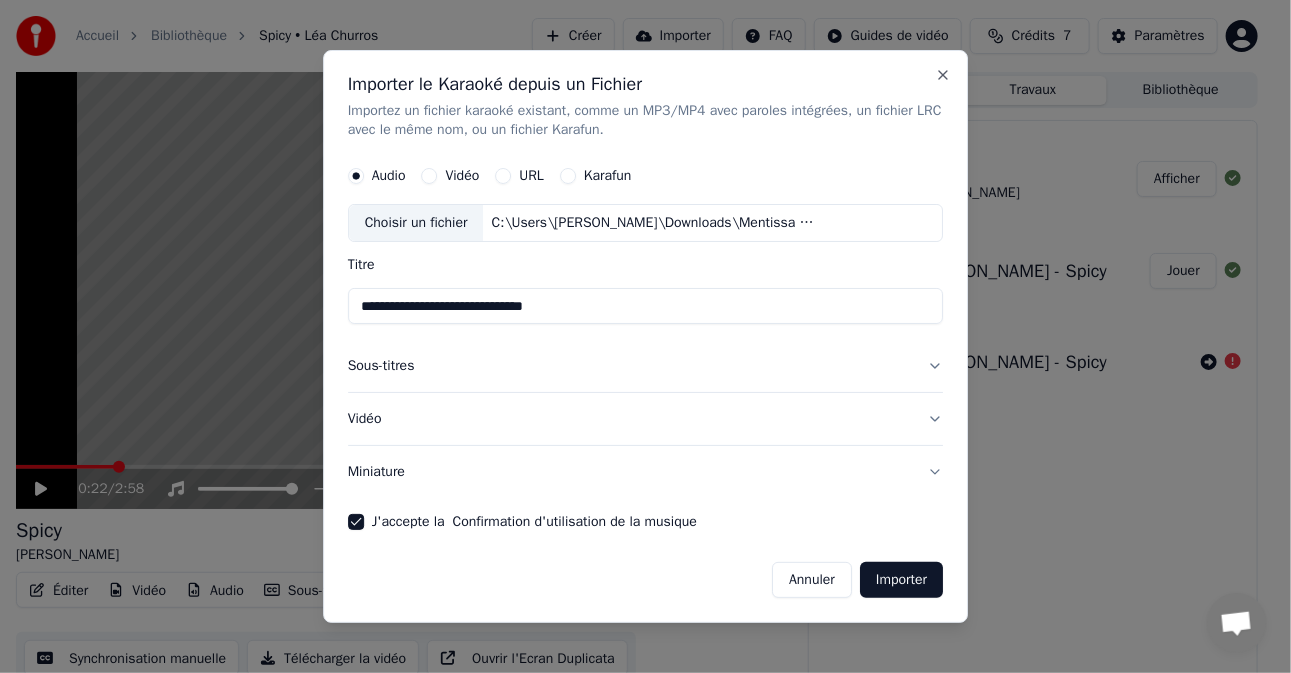 click on "Importer" at bounding box center [901, 580] 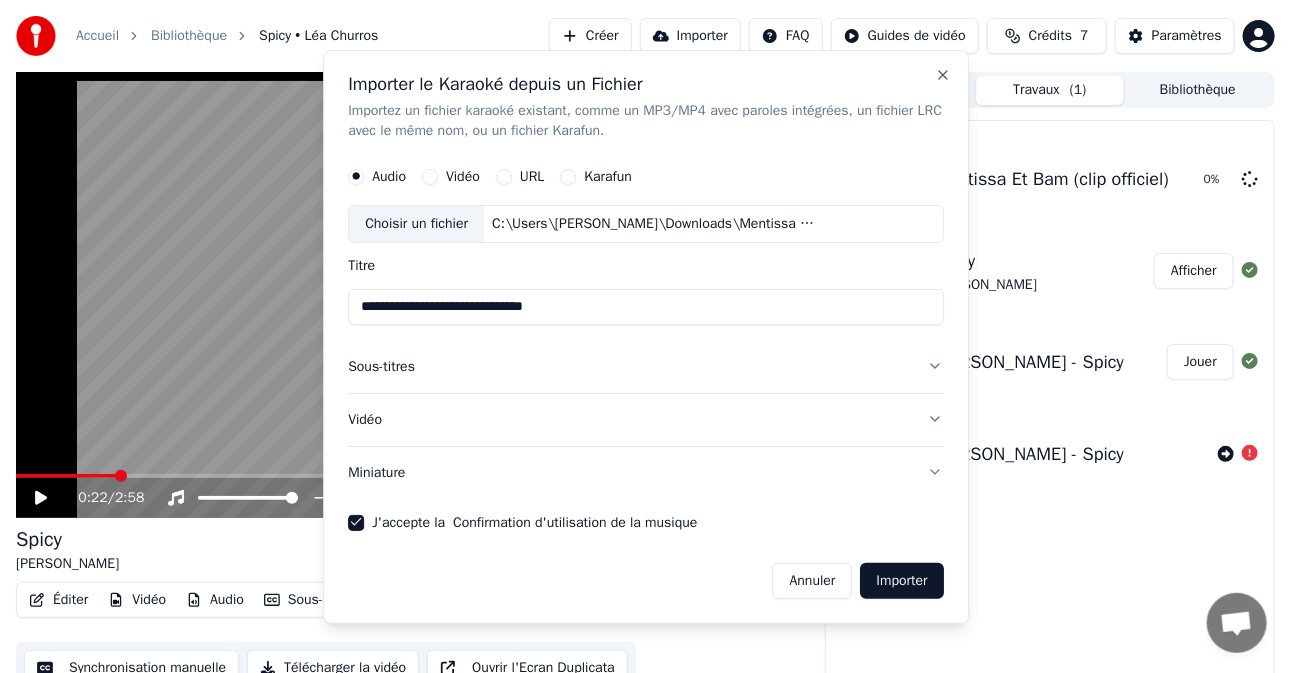 type 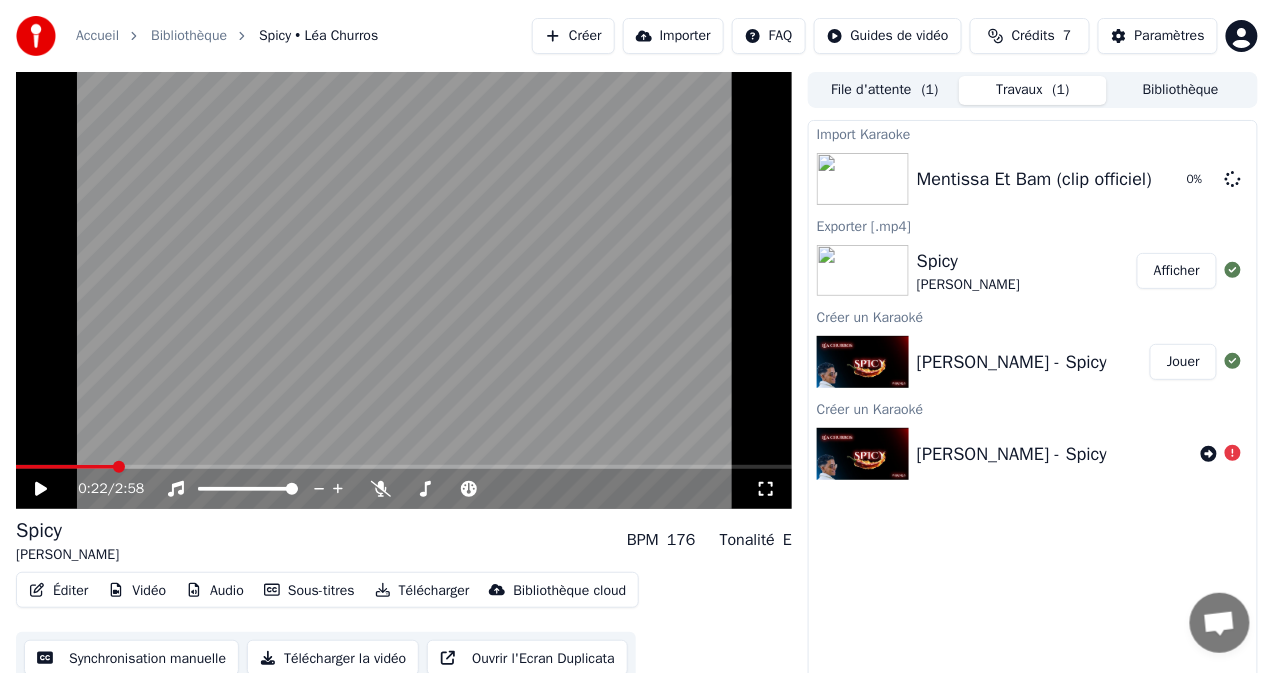 click on "Créer" at bounding box center (573, 36) 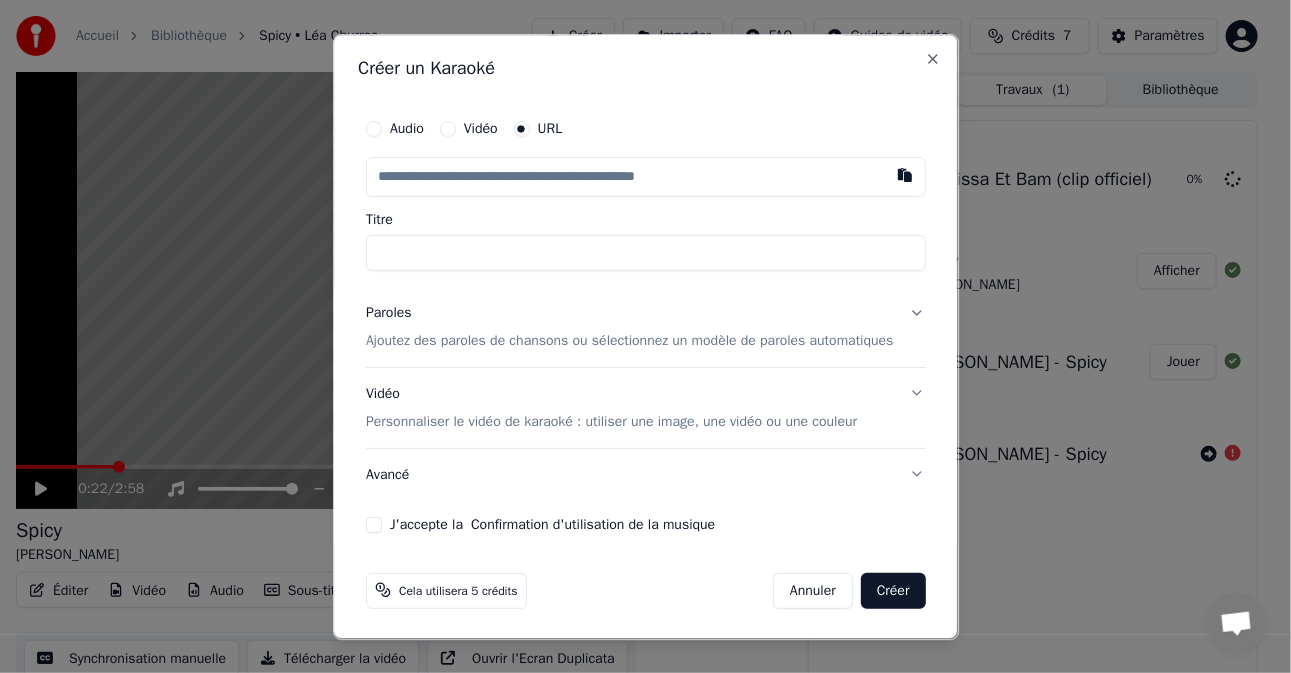 click on "Audio" at bounding box center (374, 129) 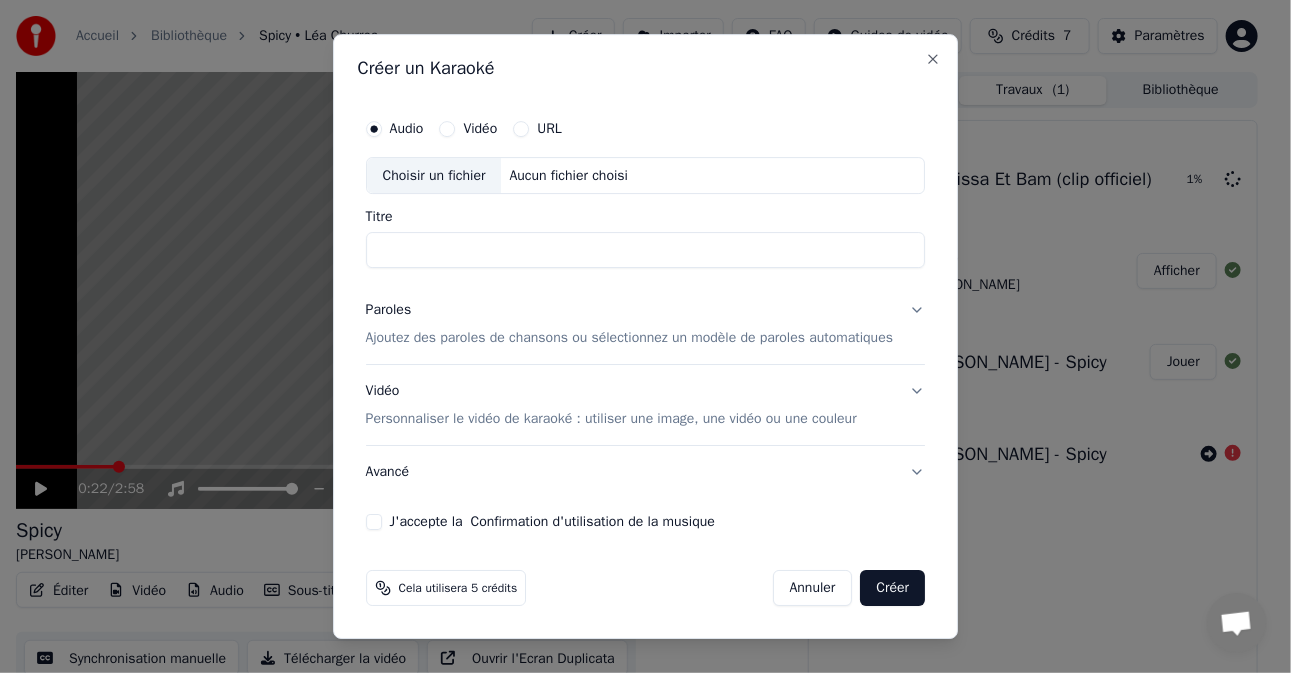 click on "Titre" at bounding box center [646, 251] 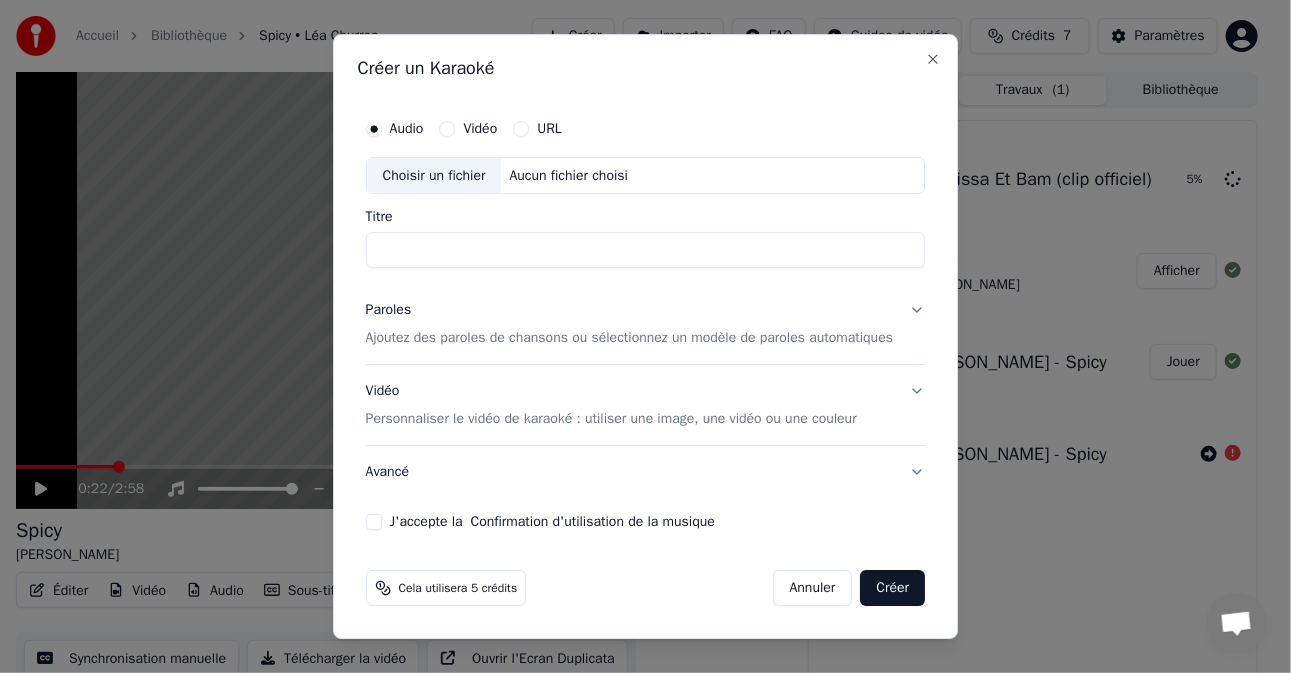 click on "Choisir un fichier" at bounding box center (434, 176) 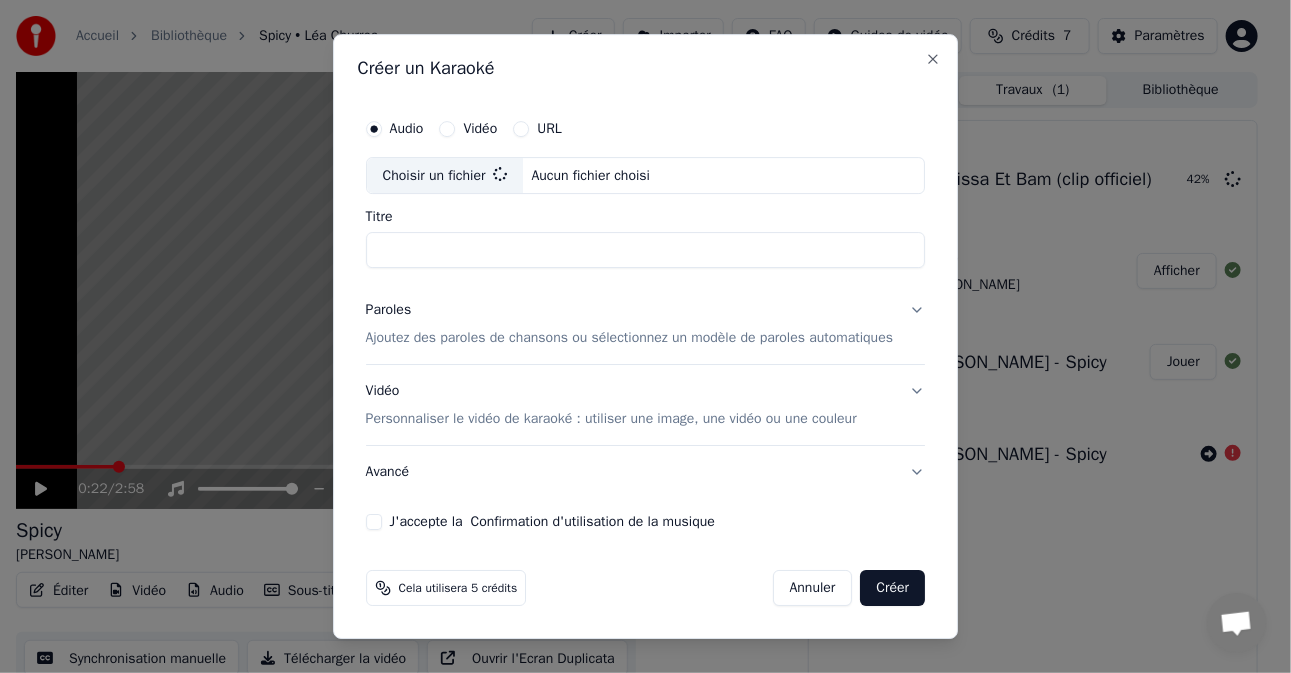 type on "**********" 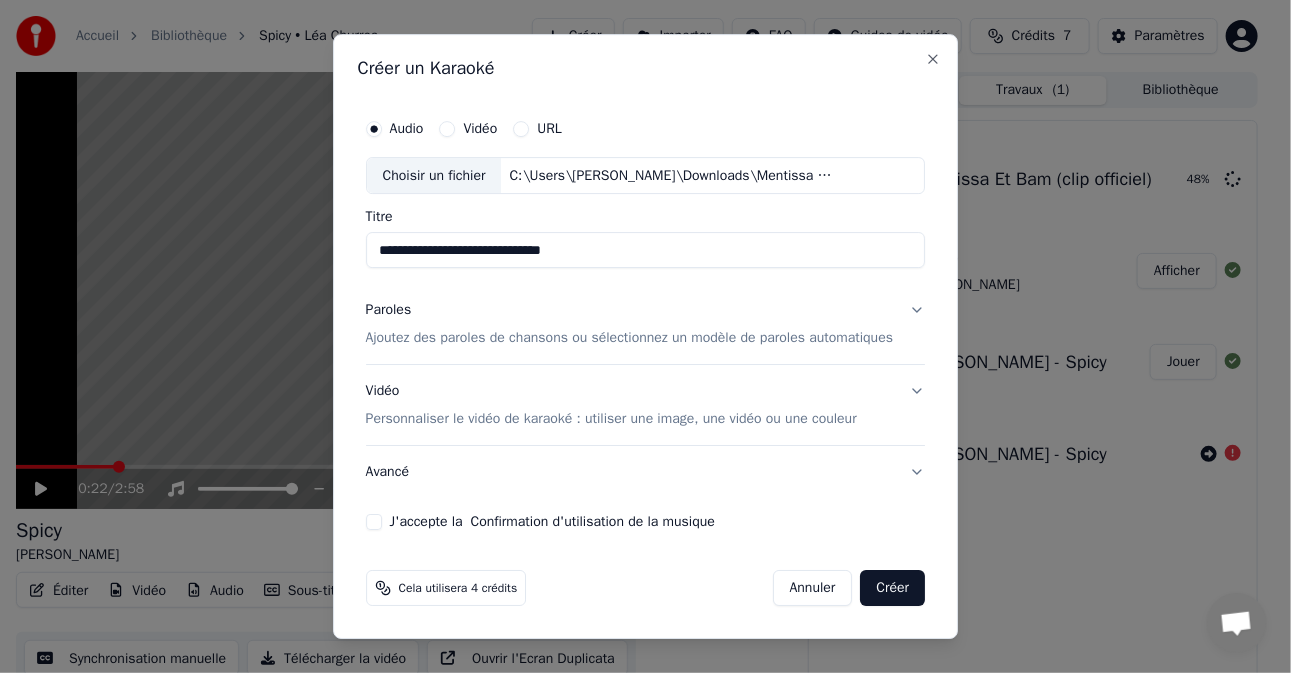 click on "Paroles Ajoutez des paroles de chansons ou sélectionnez un modèle de paroles automatiques" at bounding box center (646, 325) 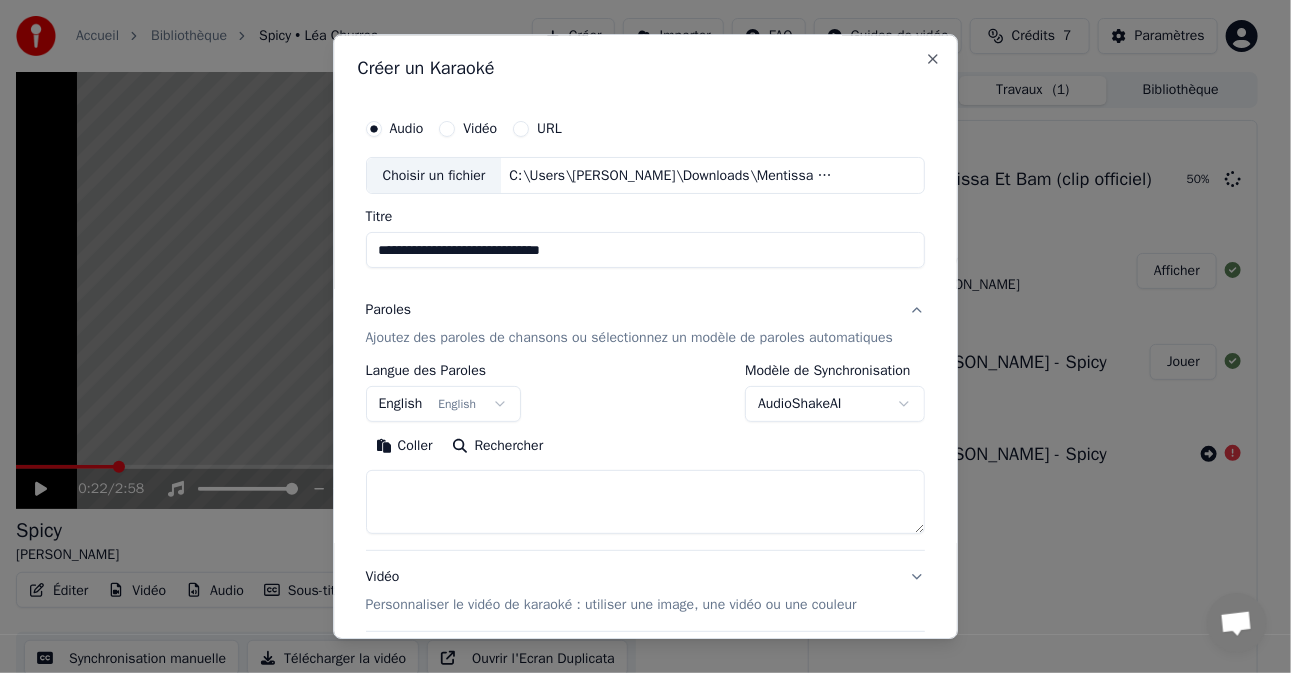 click on "**********" at bounding box center [637, 336] 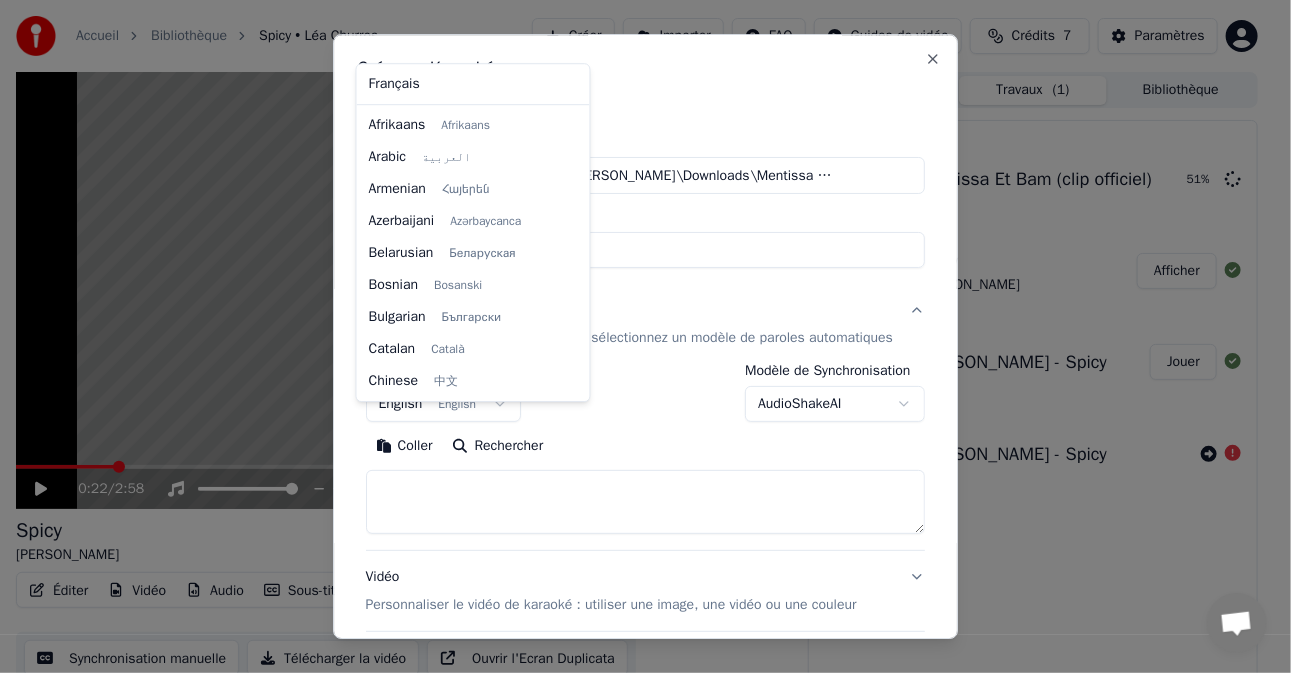 scroll, scrollTop: 159, scrollLeft: 0, axis: vertical 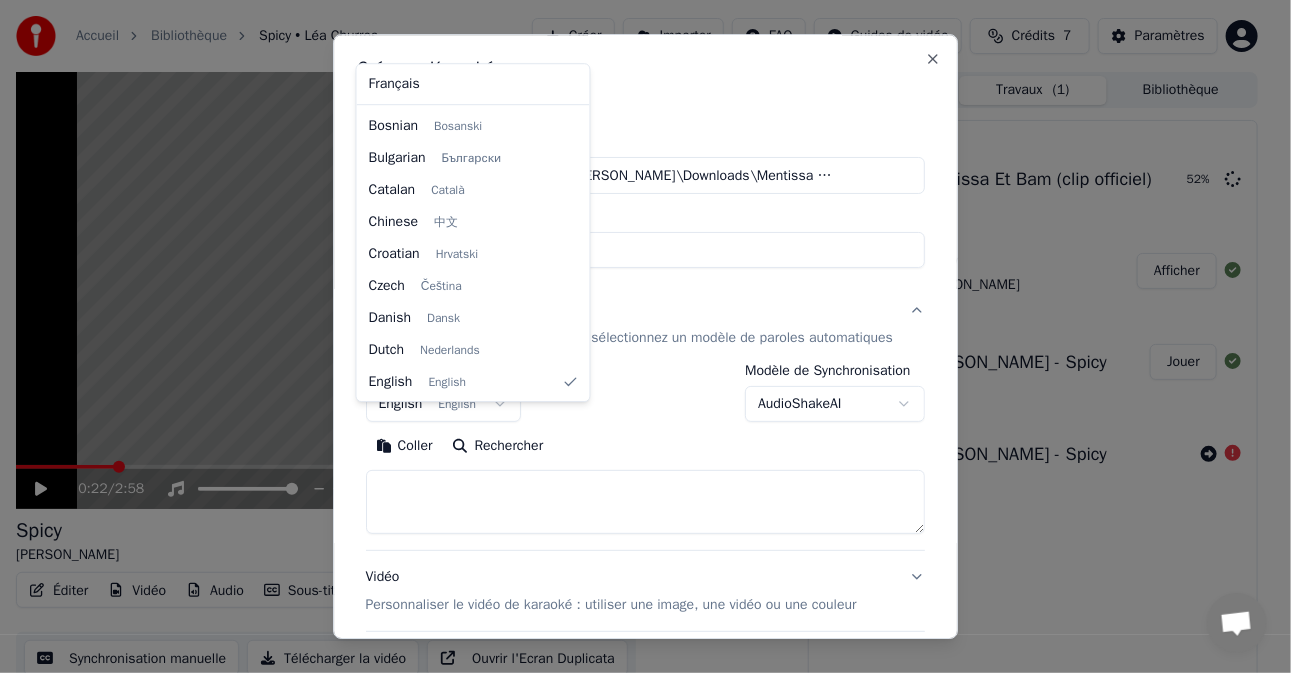 select on "**" 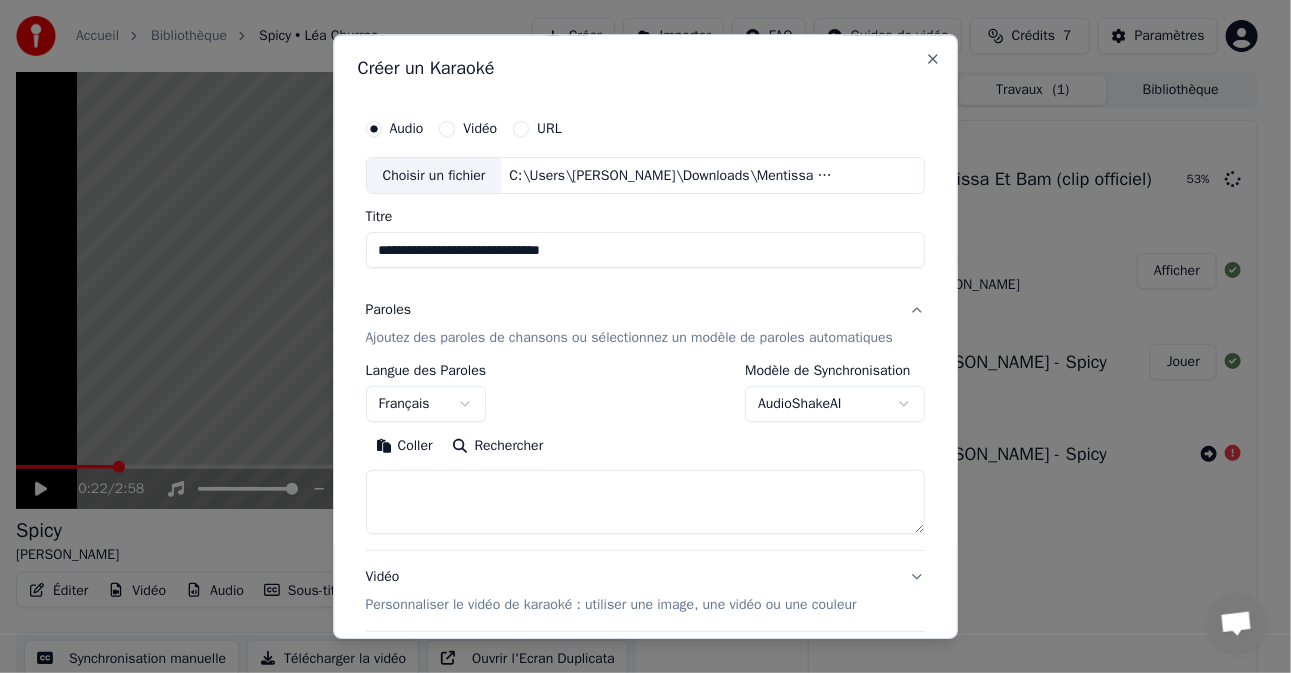 click on "**********" at bounding box center (637, 336) 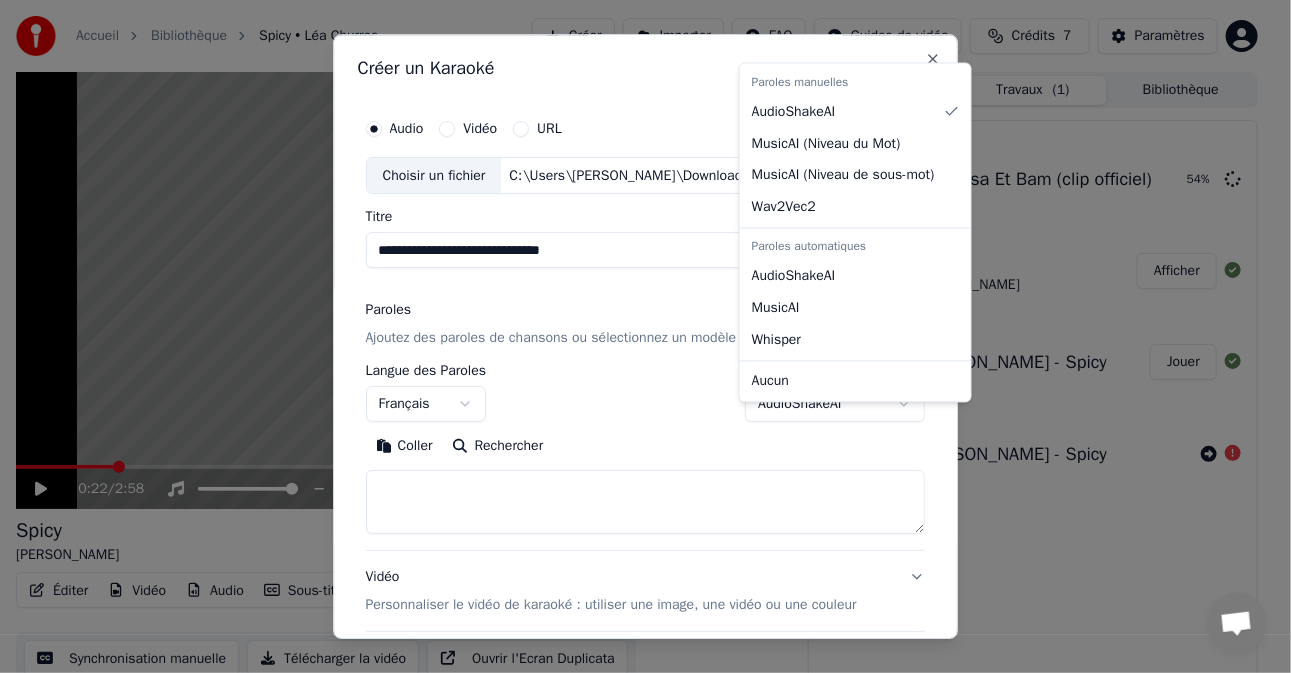 select on "**********" 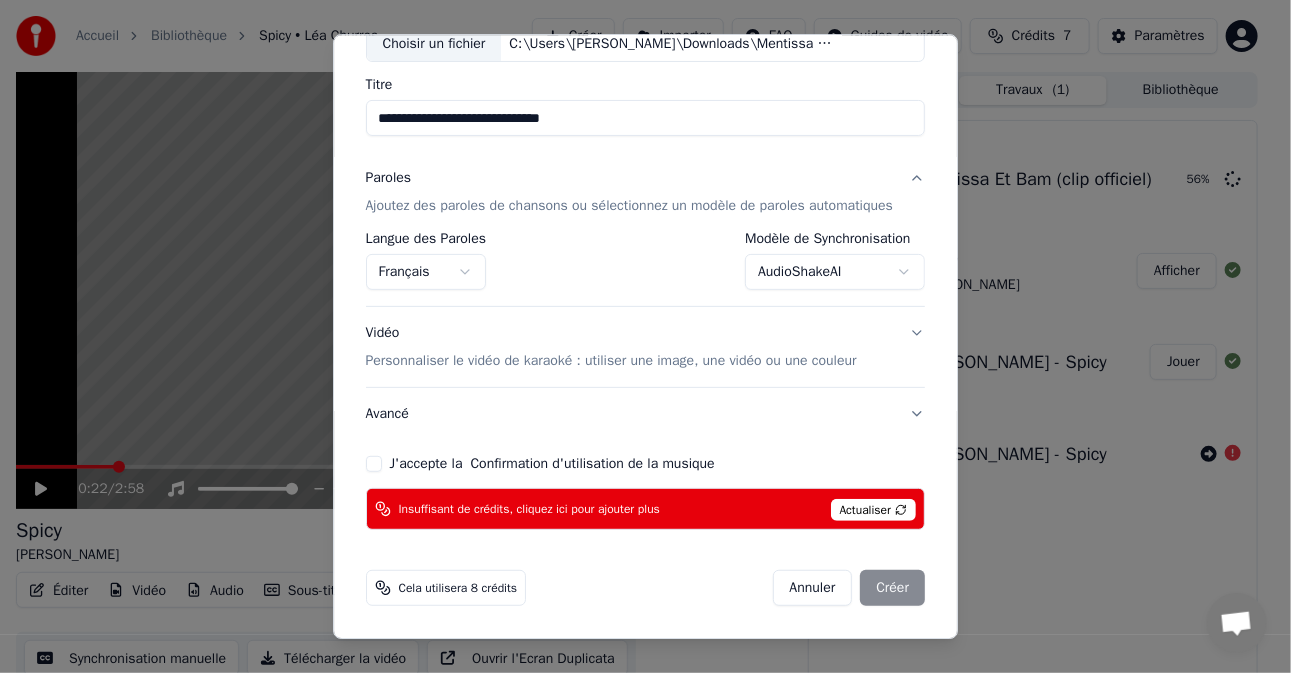 scroll, scrollTop: 148, scrollLeft: 0, axis: vertical 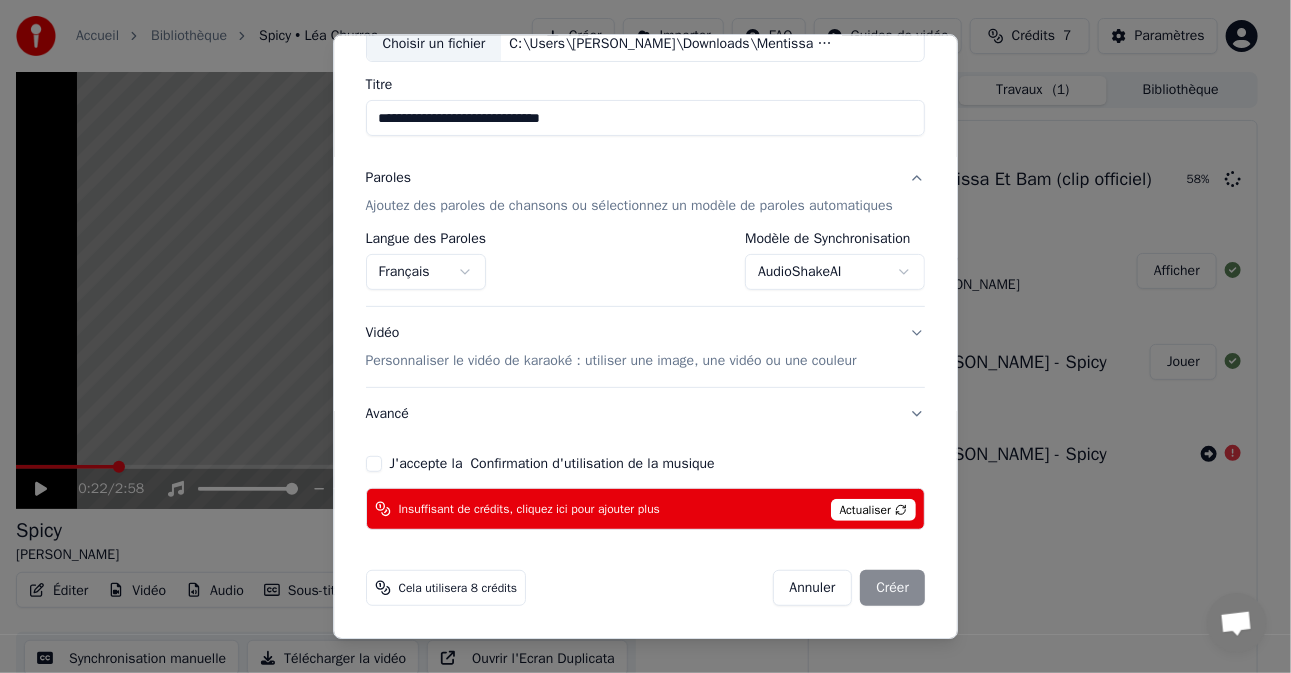 click on "J'accepte la   Confirmation d'utilisation de la musique" at bounding box center [374, 465] 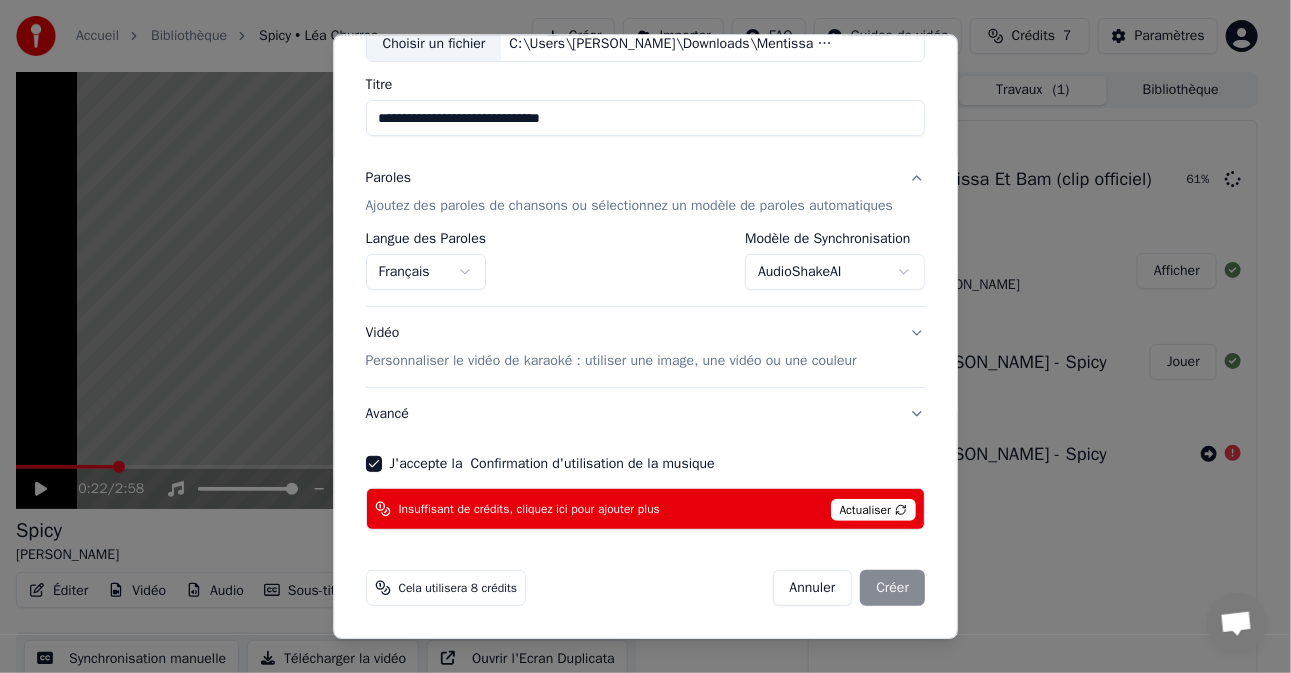 click on "Annuler Créer" at bounding box center (849, 589) 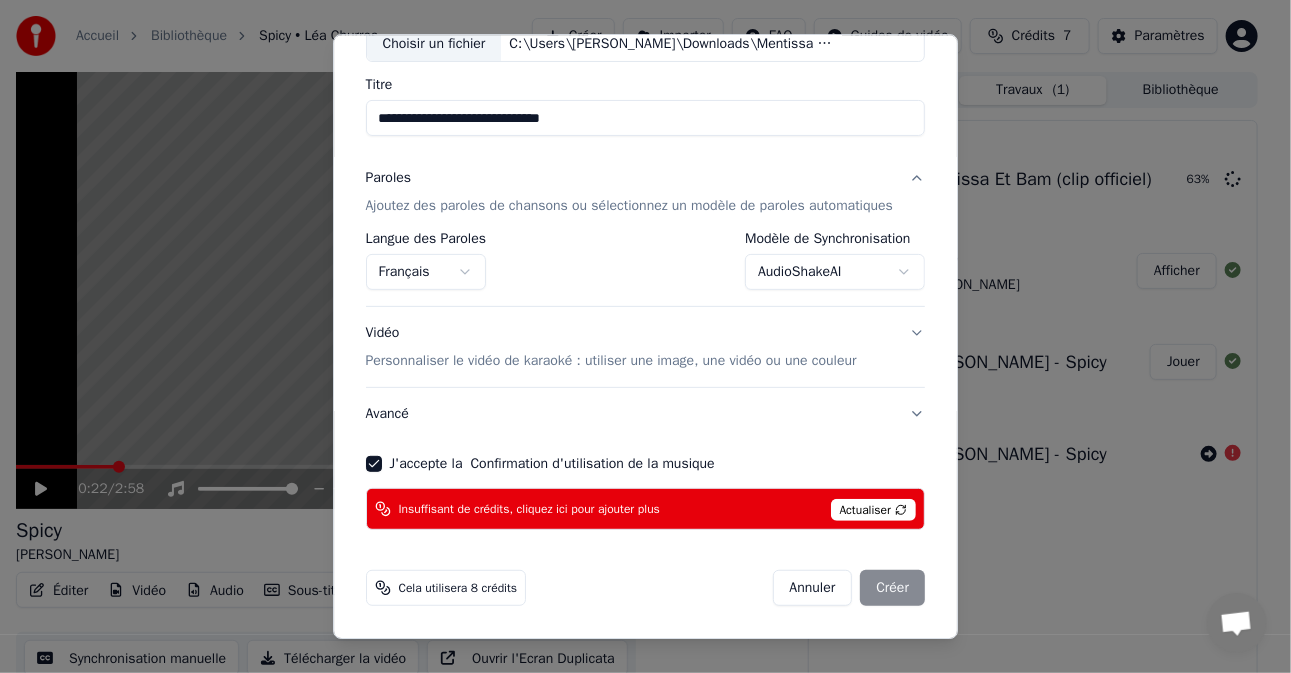 click on "Actualiser" at bounding box center [874, 511] 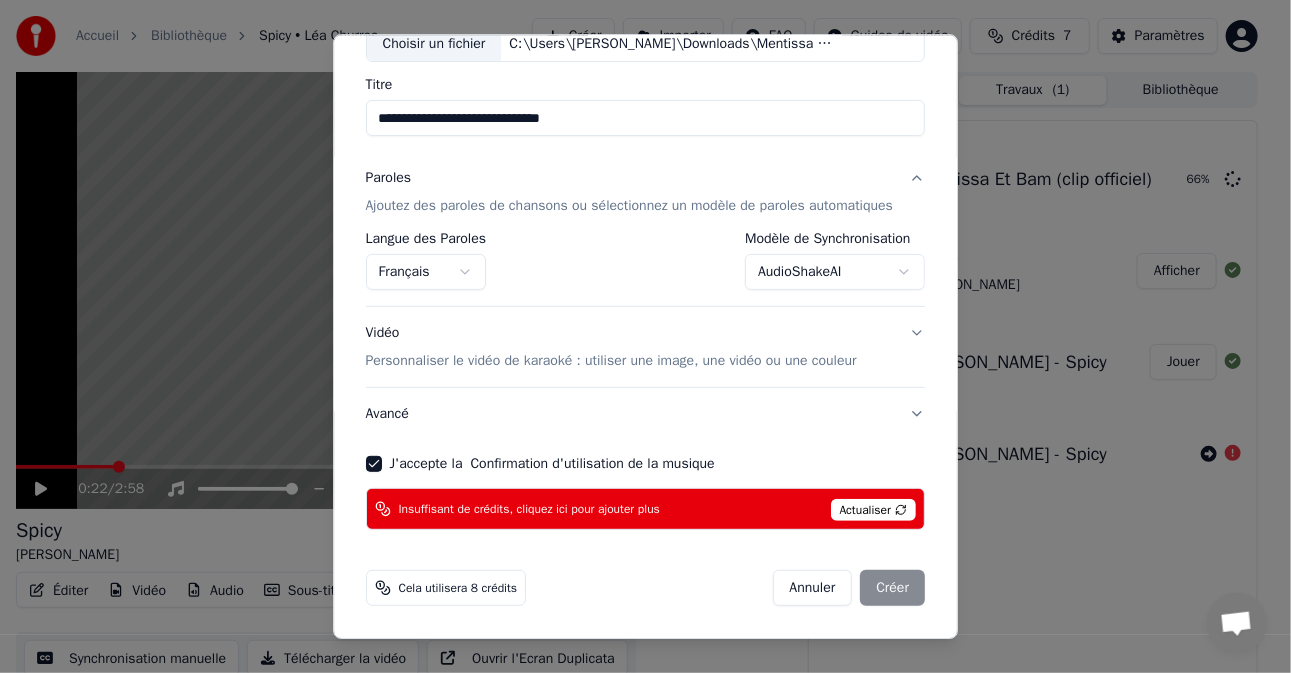 click on "Insuffisant de crédits, cliquez ici pour ajouter plus" at bounding box center (529, 510) 